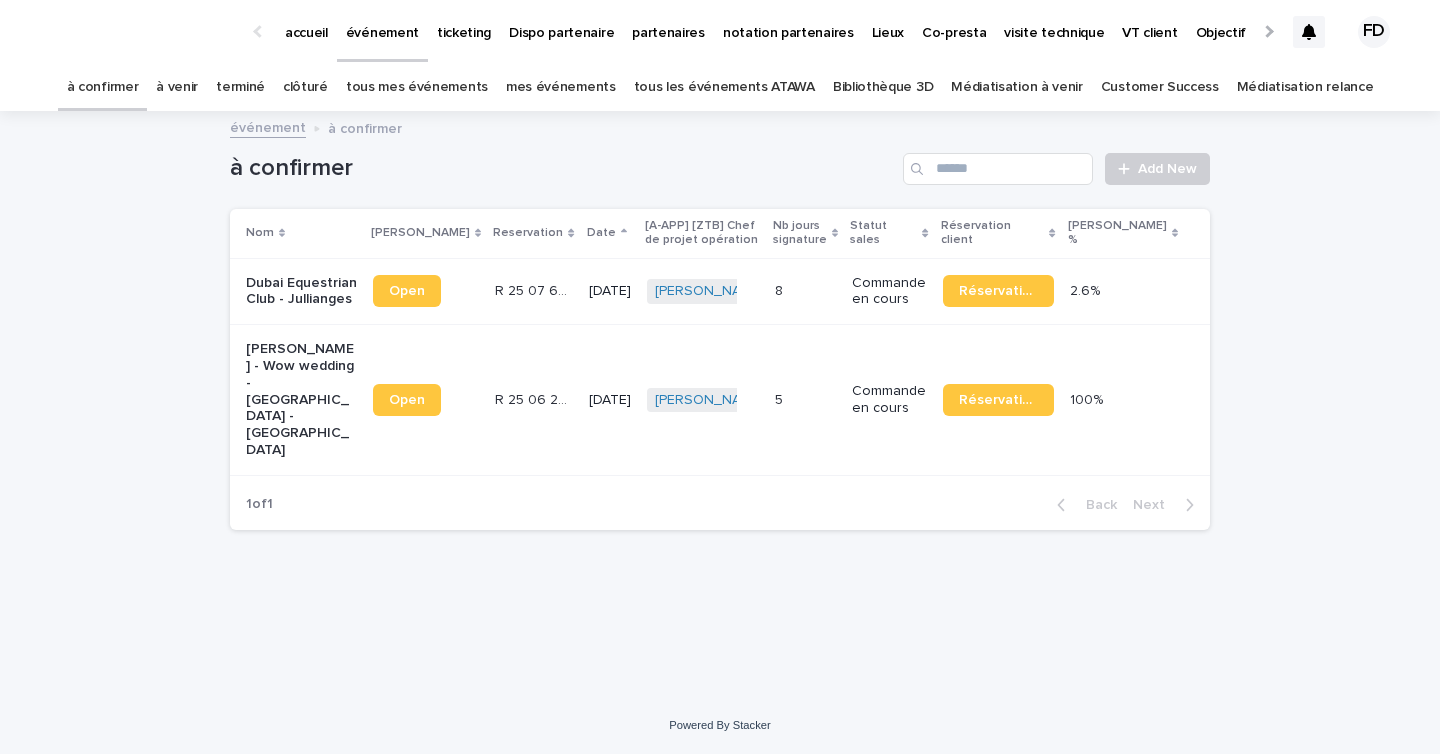 scroll, scrollTop: 0, scrollLeft: 0, axis: both 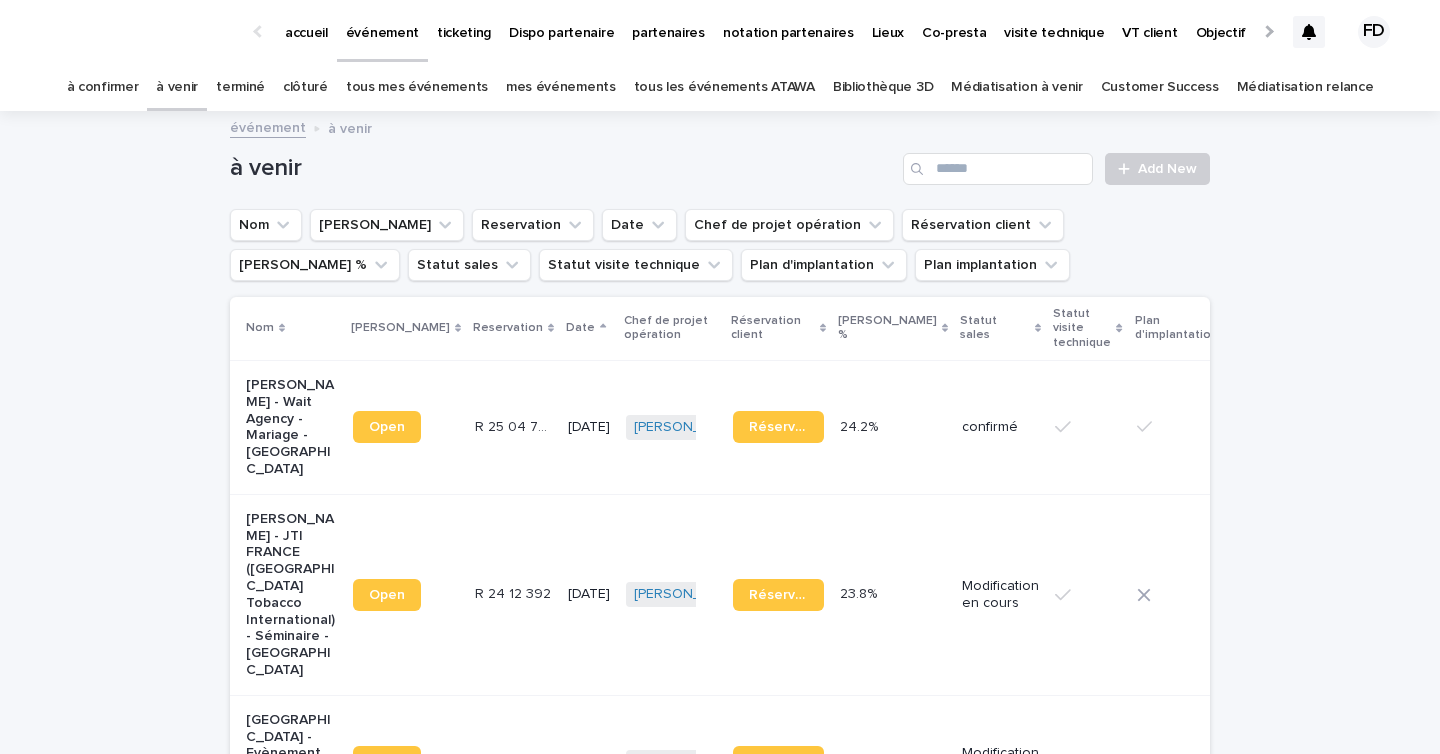 click on "à confirmer" at bounding box center (103, 87) 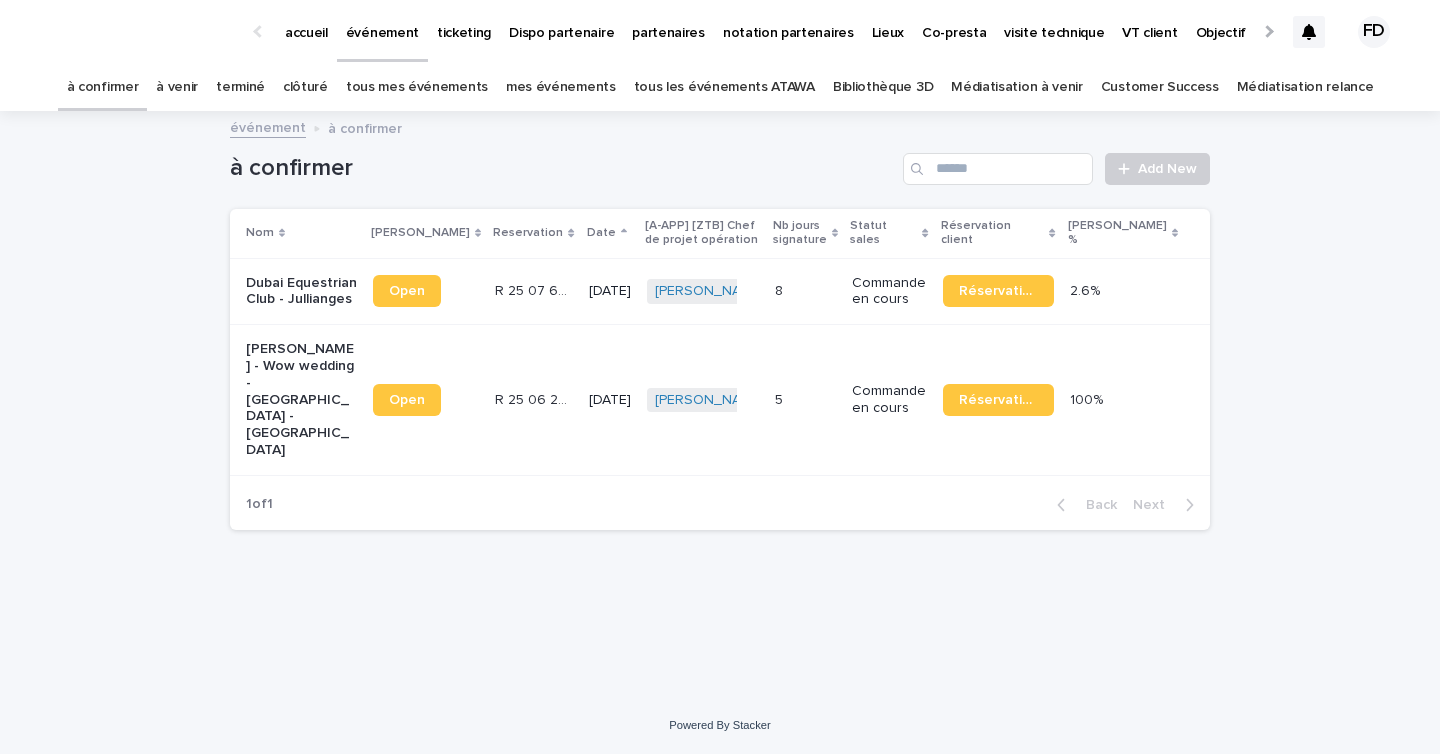 click on "8 8" at bounding box center [806, 291] 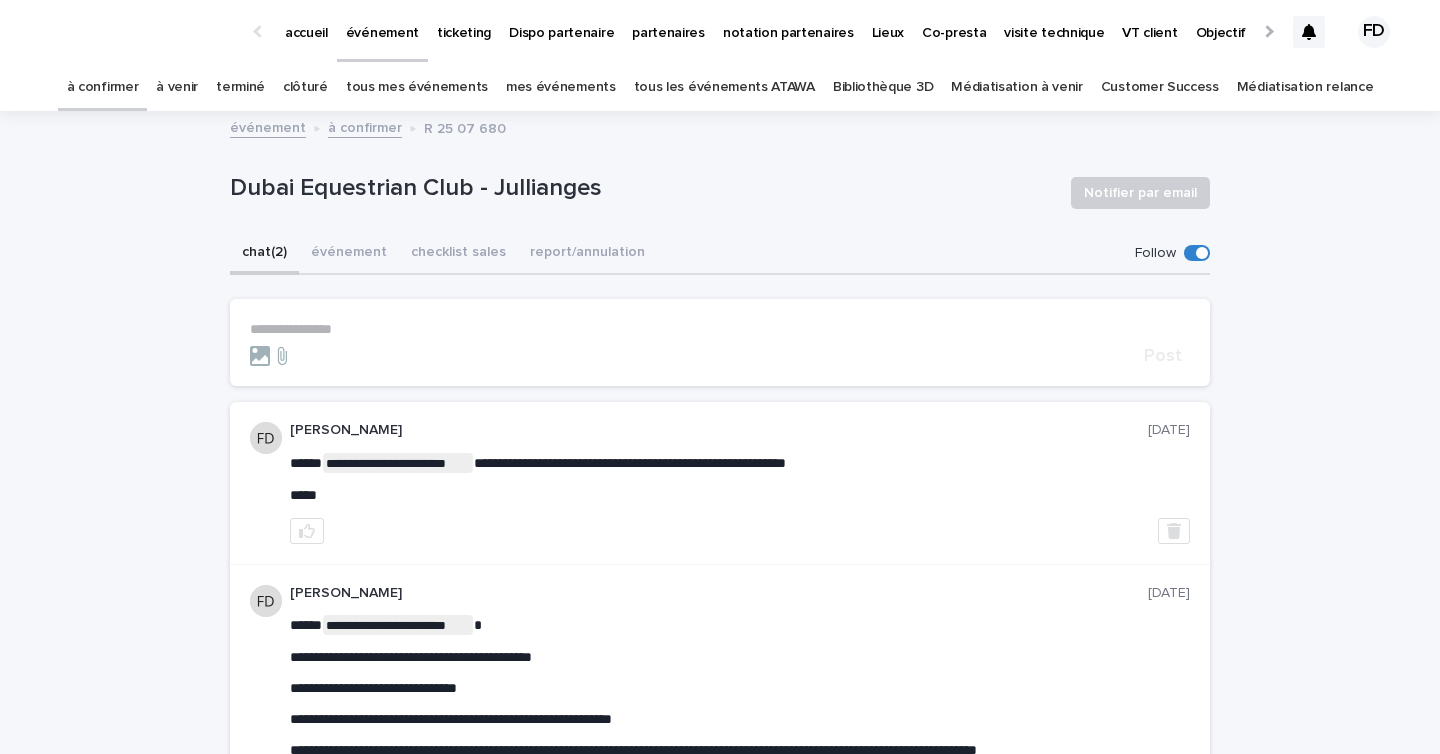 click on "chat  (2)" at bounding box center [264, 254] 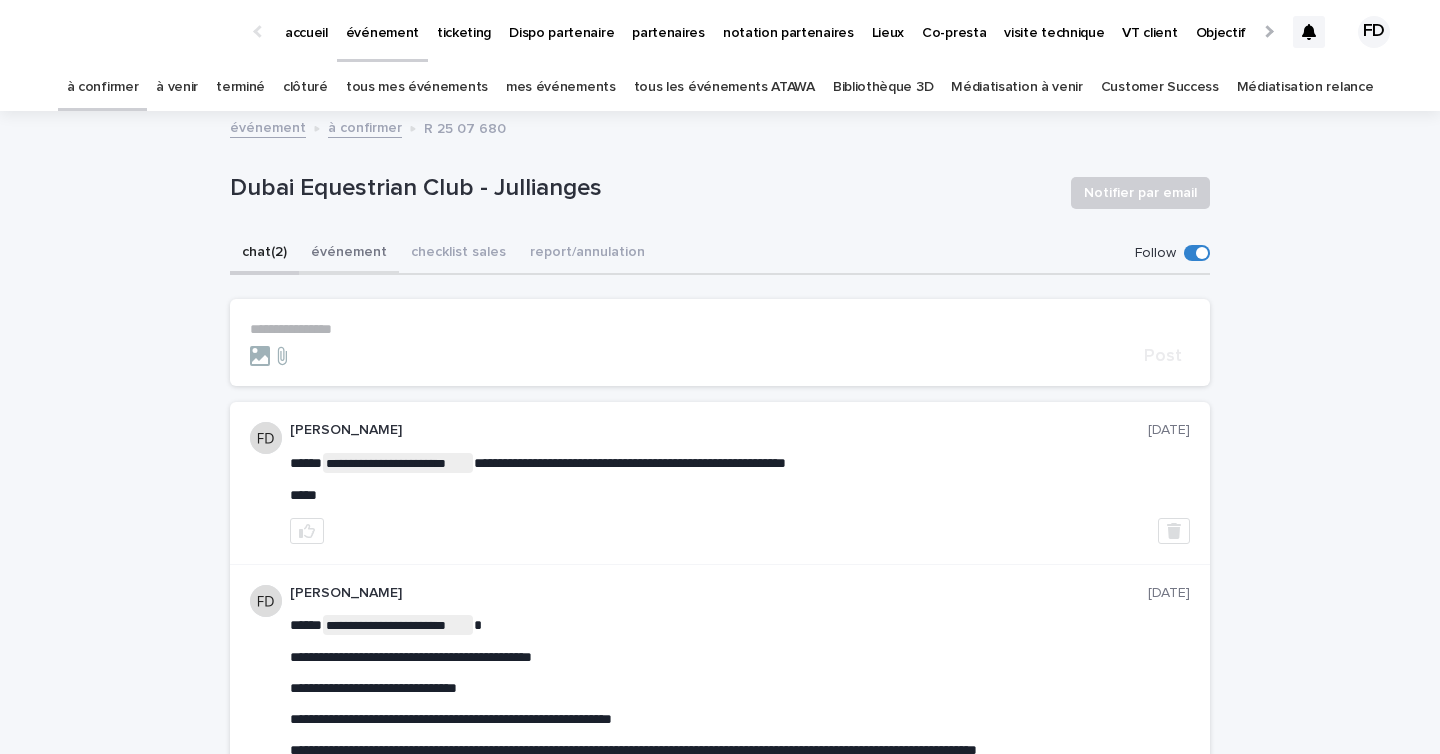 click on "événement" at bounding box center [349, 254] 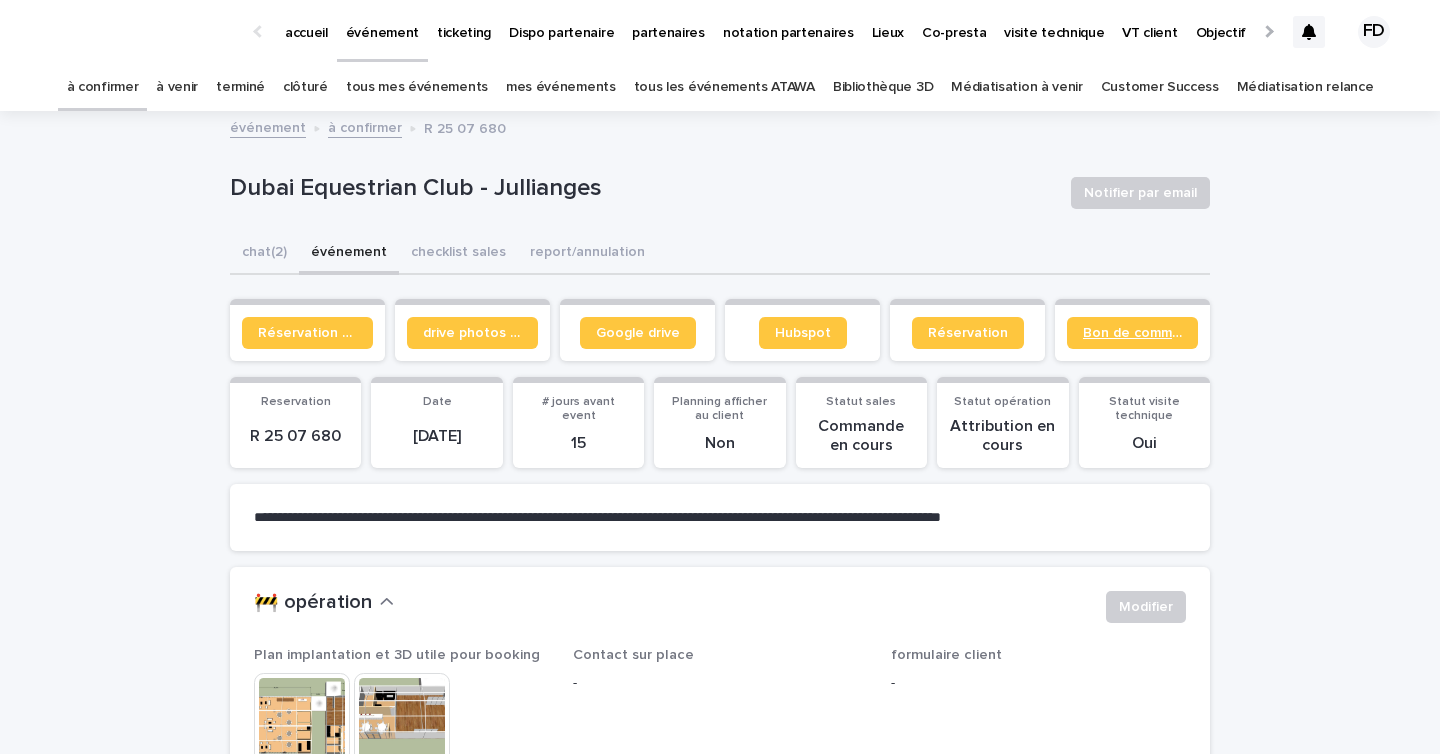 click on "Bon de commande" at bounding box center (1132, 333) 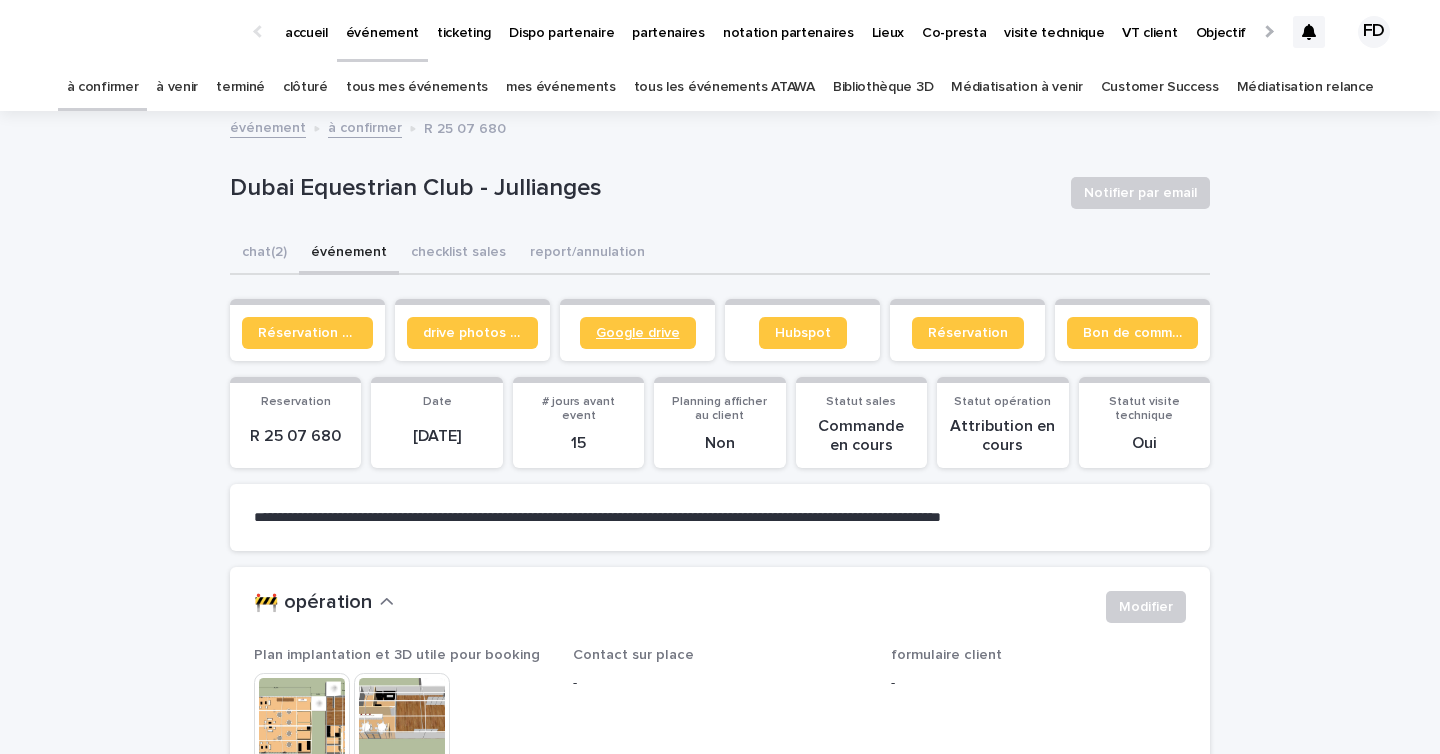 click on "Google drive" at bounding box center [638, 333] 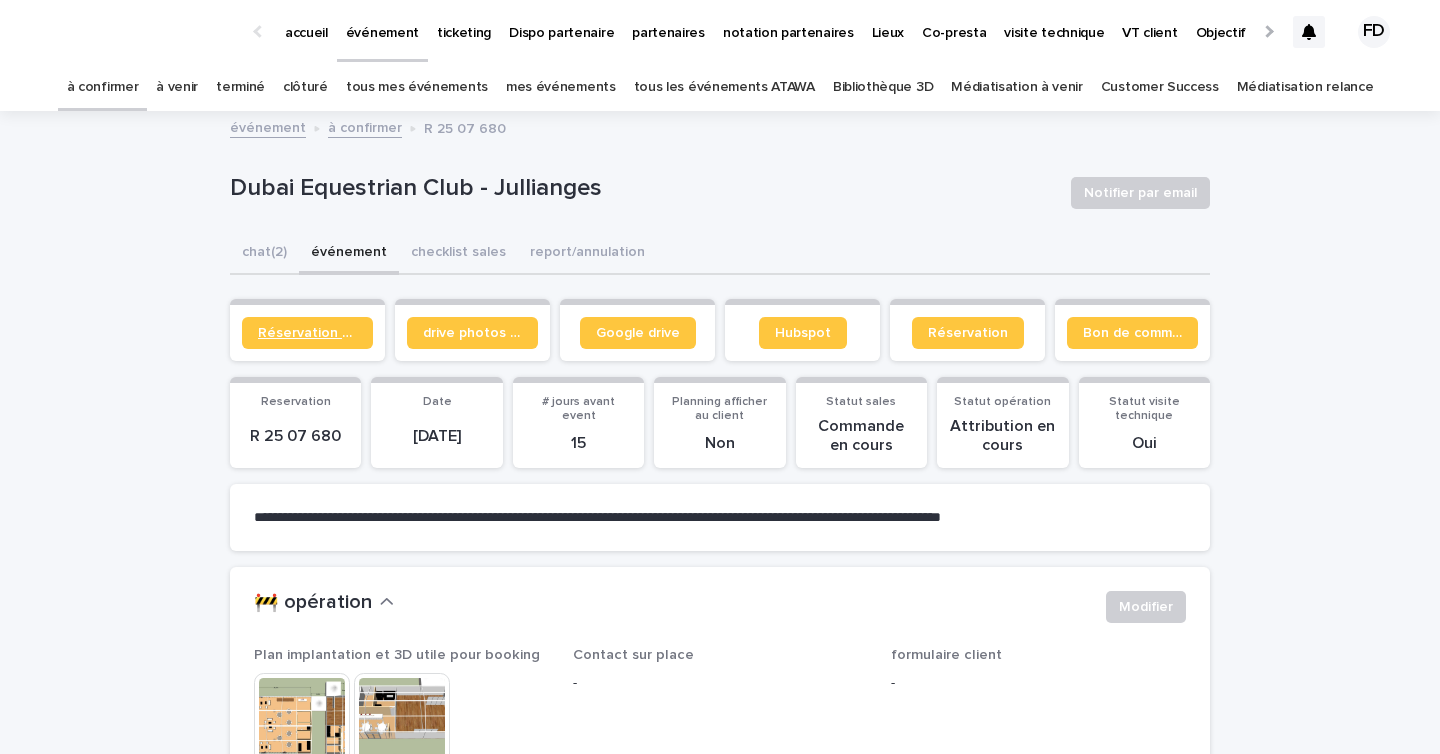click on "Réservation client" at bounding box center (307, 333) 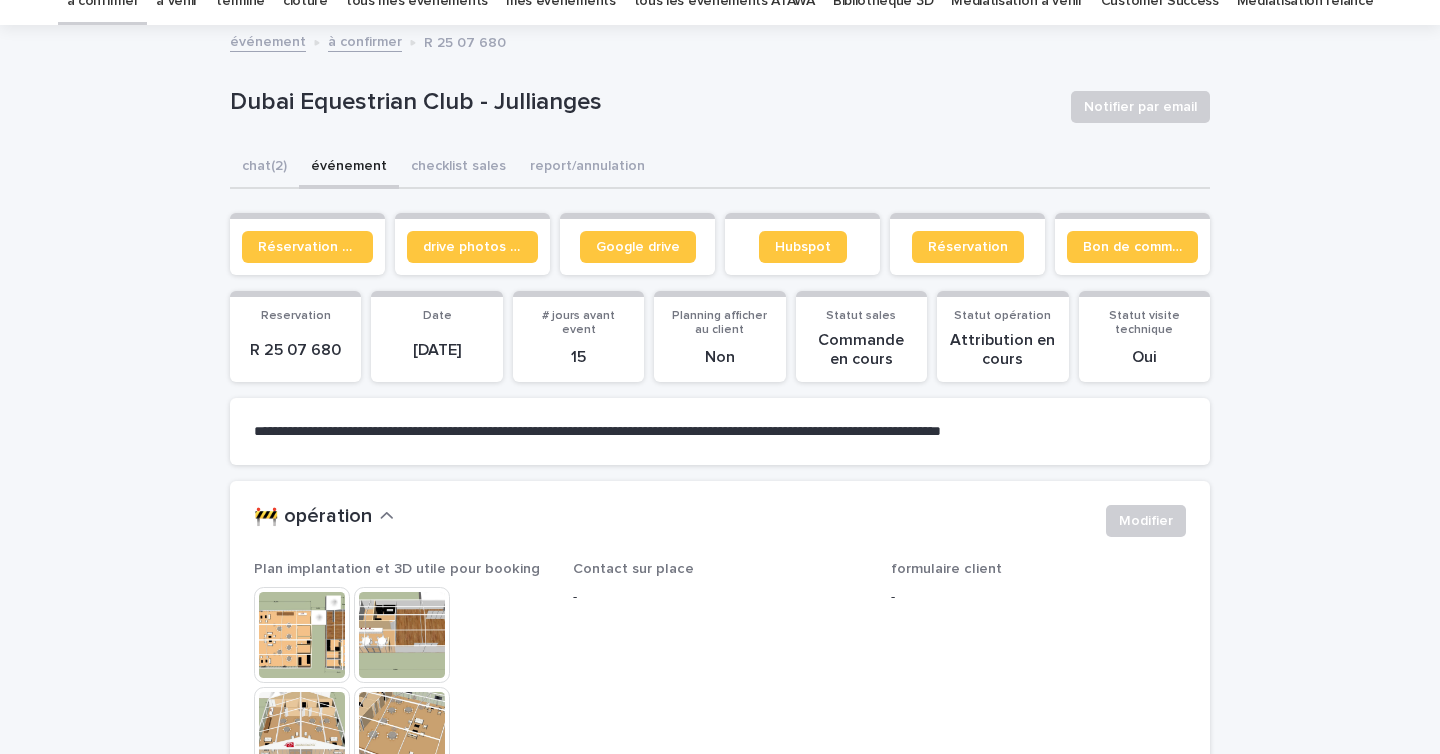 scroll, scrollTop: 138, scrollLeft: 0, axis: vertical 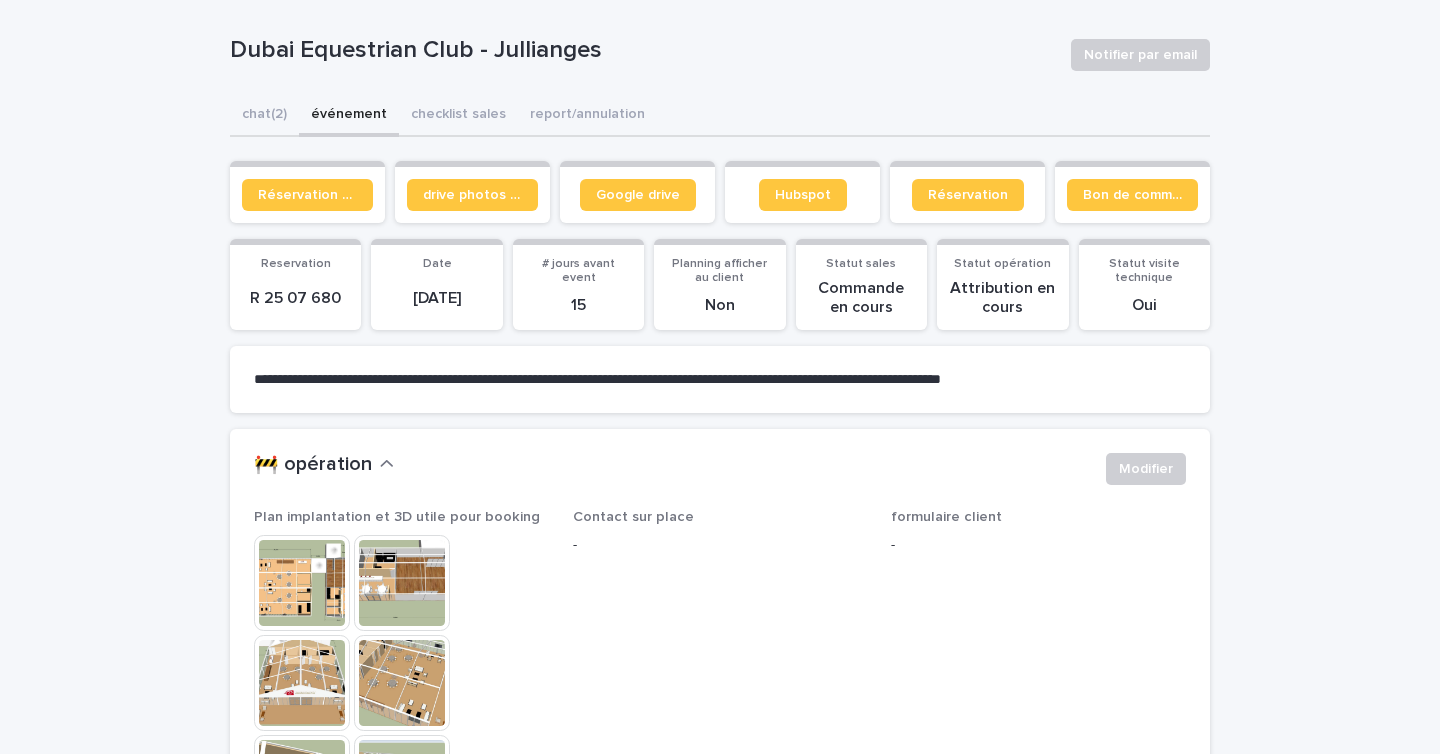 click at bounding box center [402, 583] 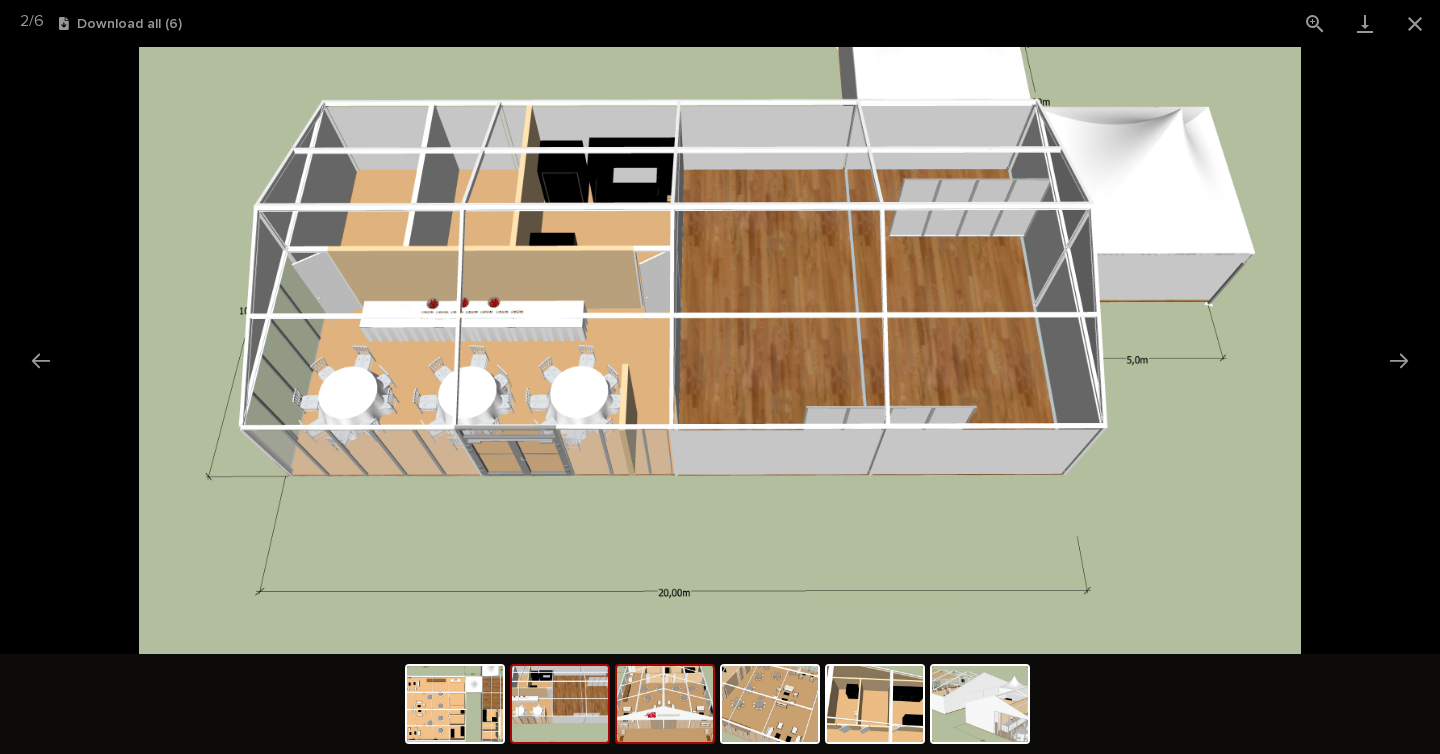 click at bounding box center (665, 704) 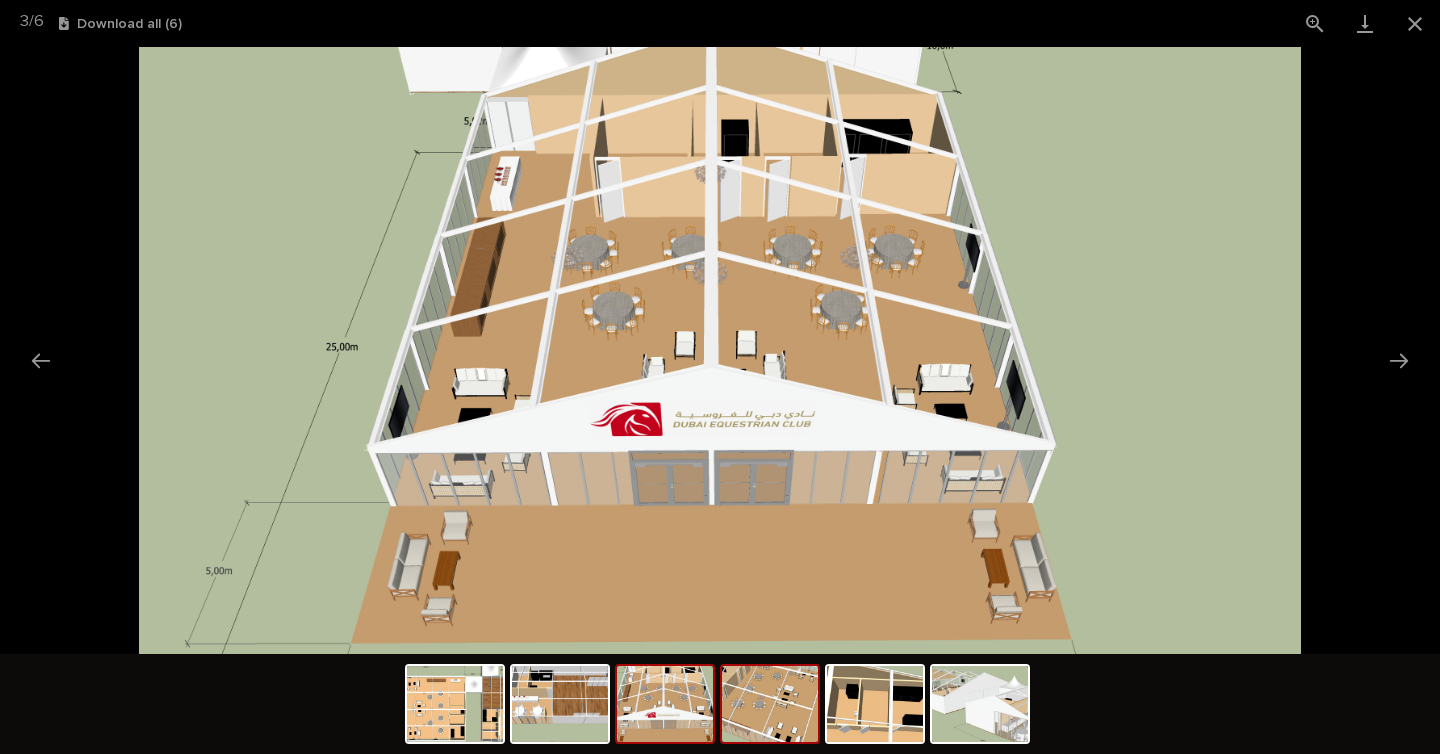 click at bounding box center [770, 704] 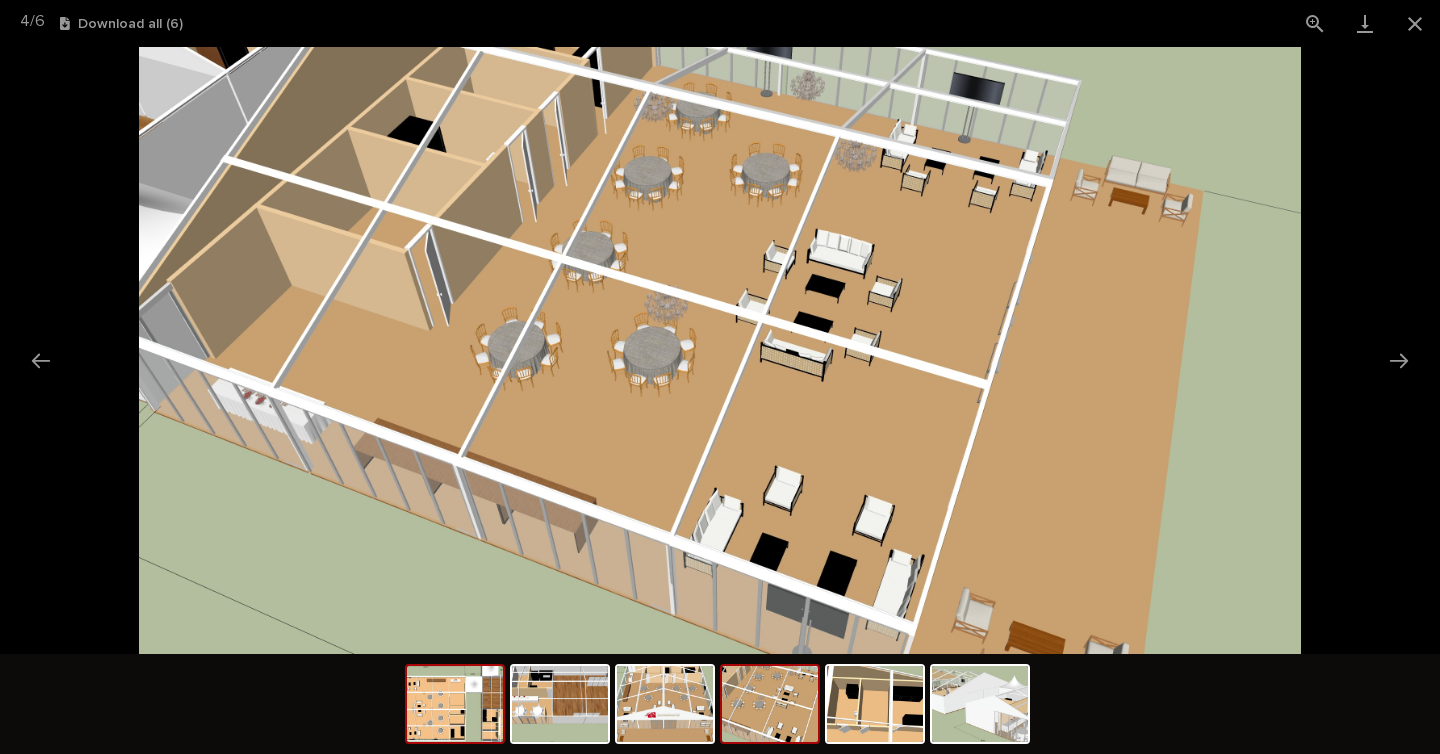 click at bounding box center [455, 704] 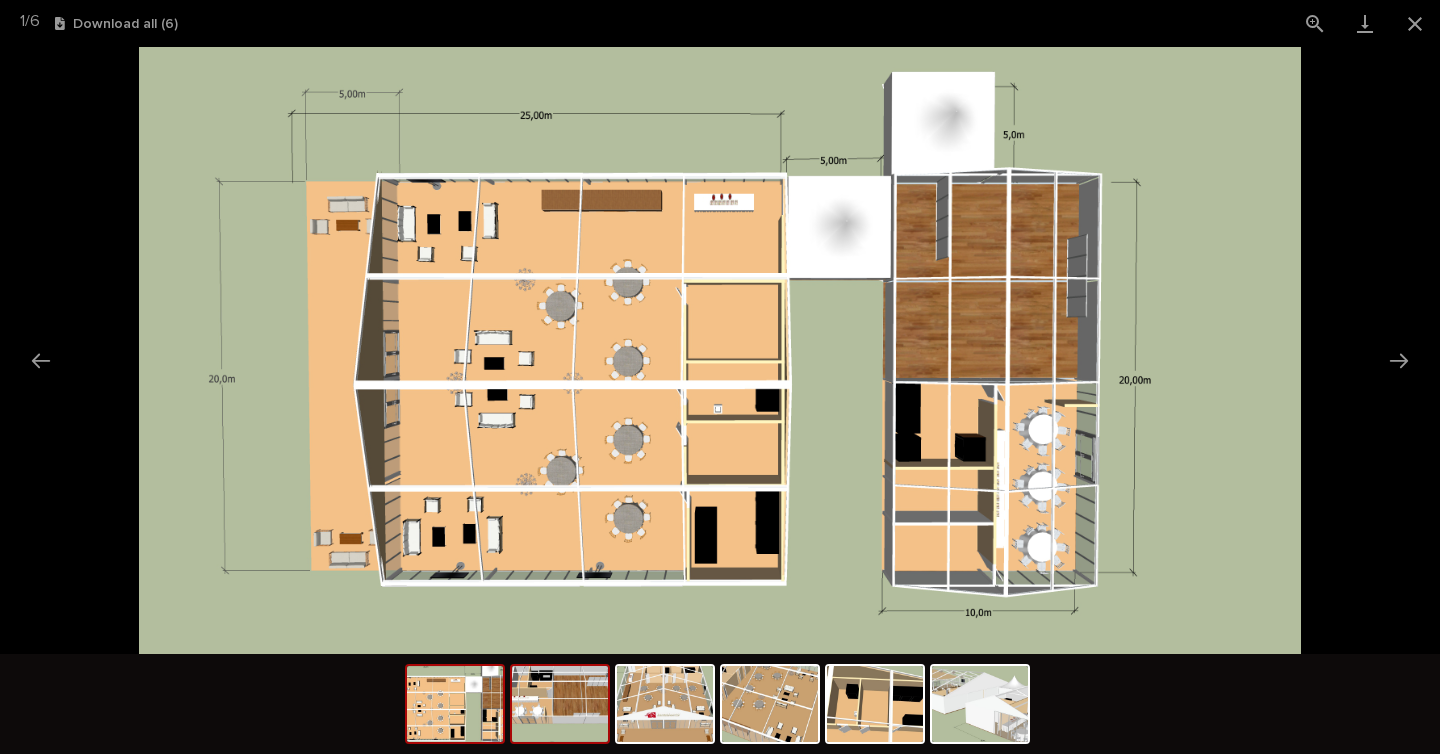 click at bounding box center (560, 704) 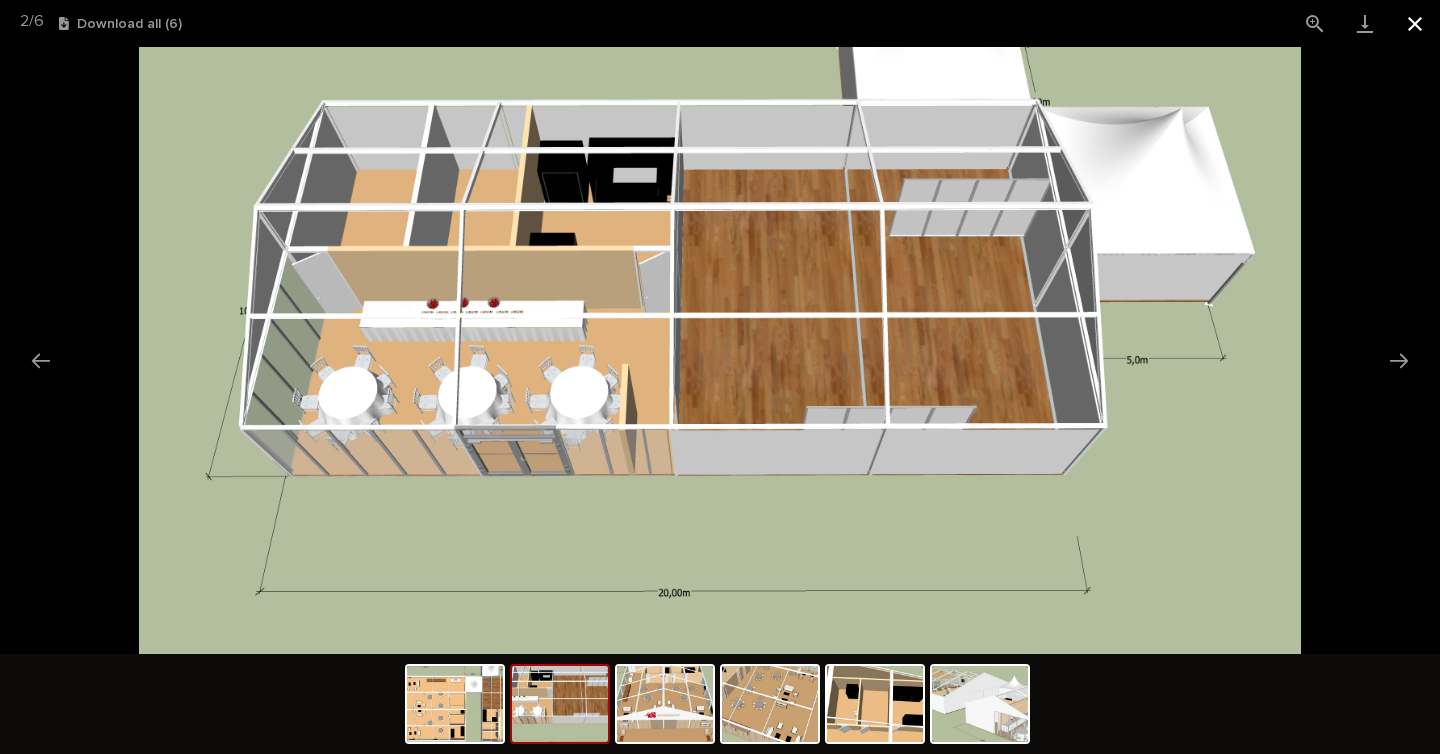 click at bounding box center [1415, 23] 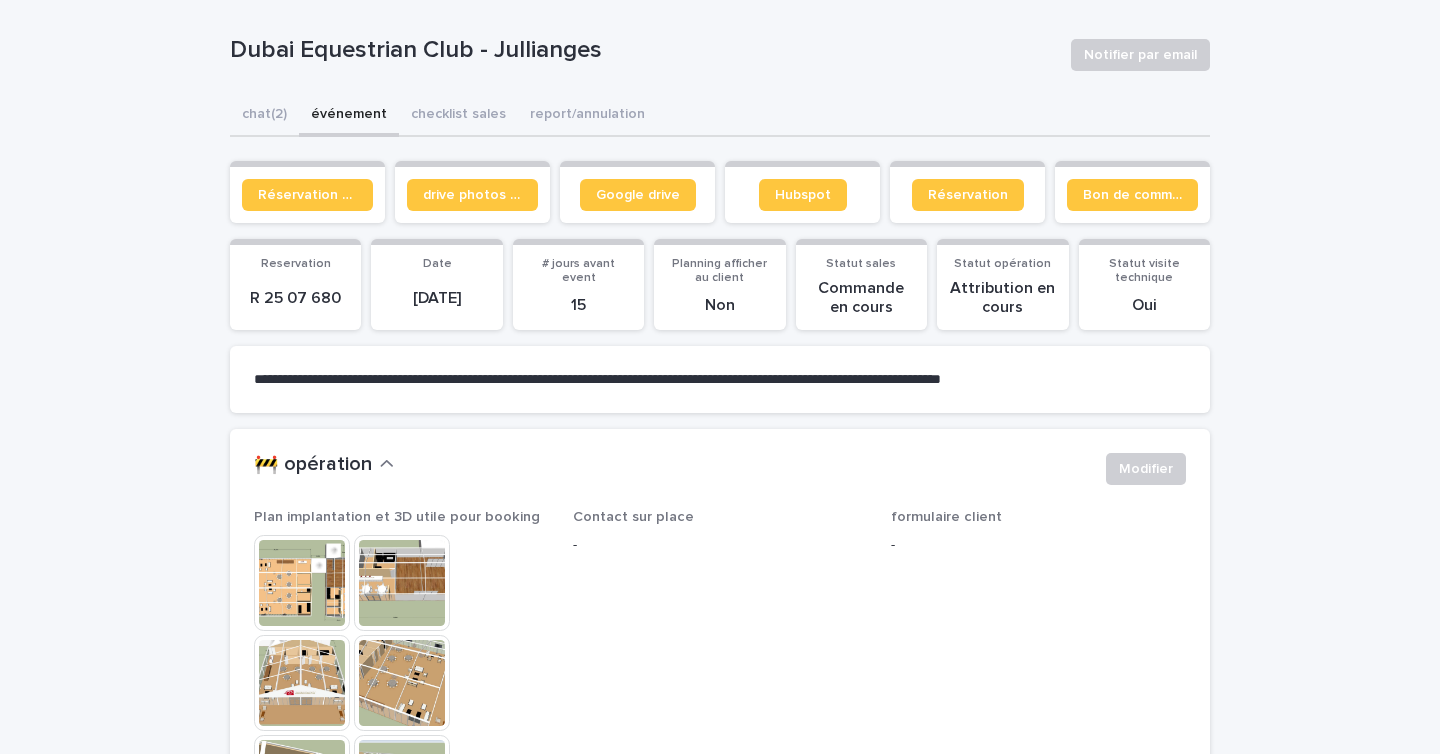 scroll, scrollTop: 0, scrollLeft: 0, axis: both 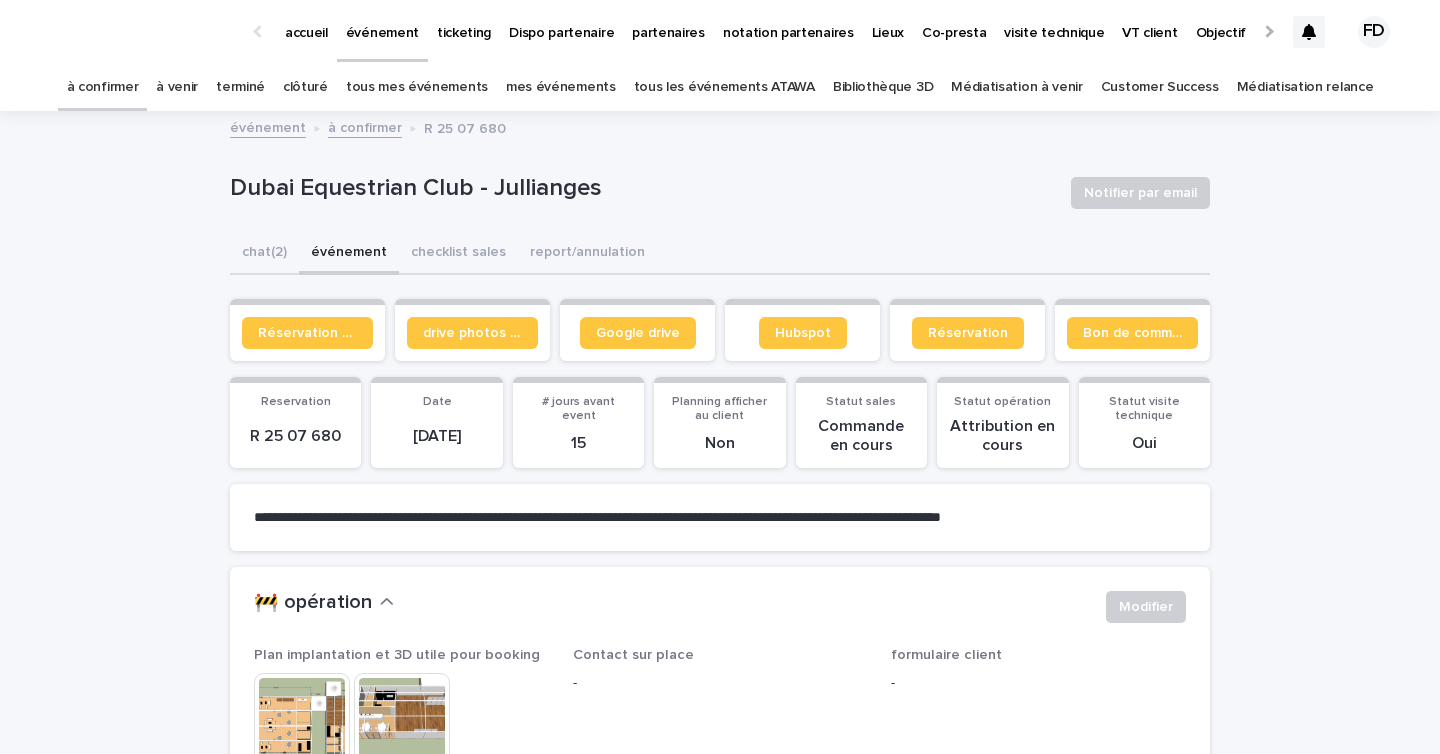 click on "à venir" at bounding box center (177, 87) 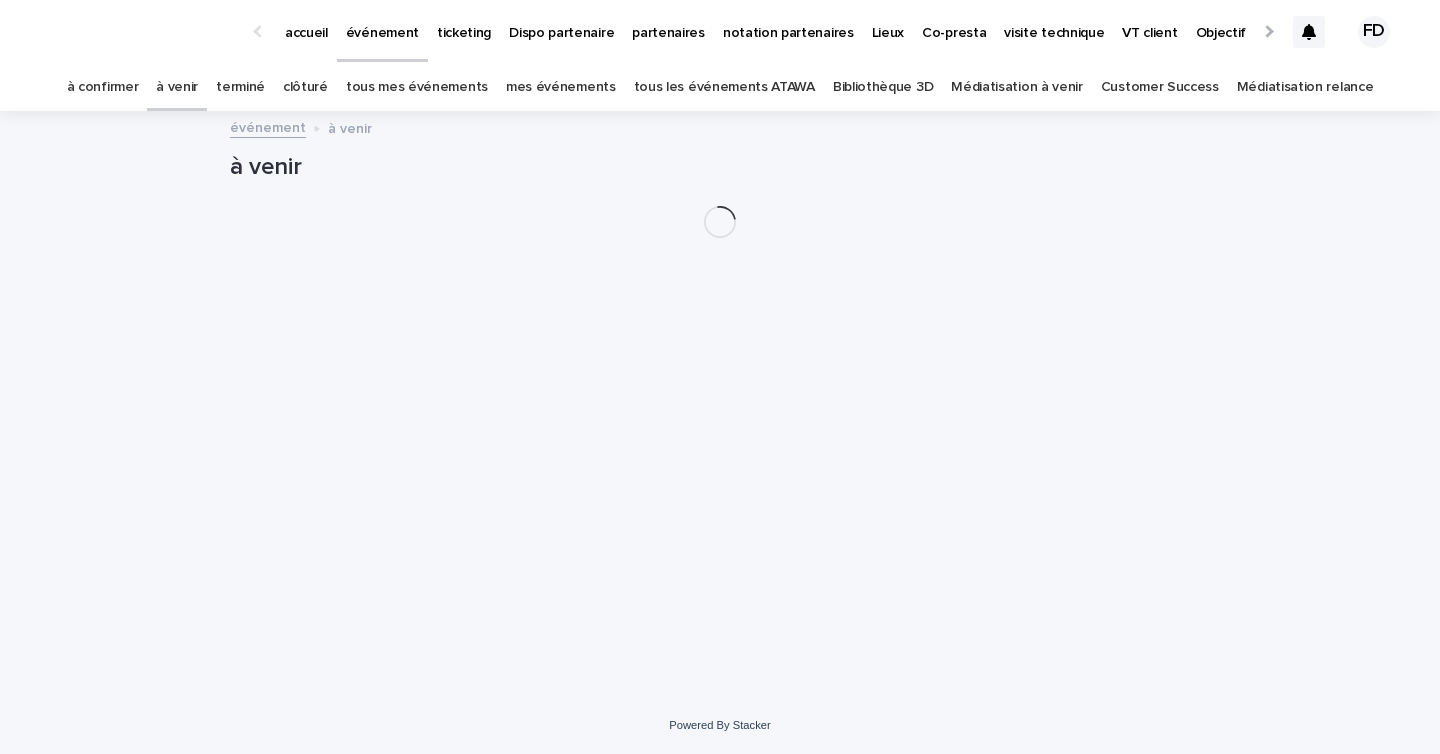 click on "tous les événements ATAWA" at bounding box center (724, 87) 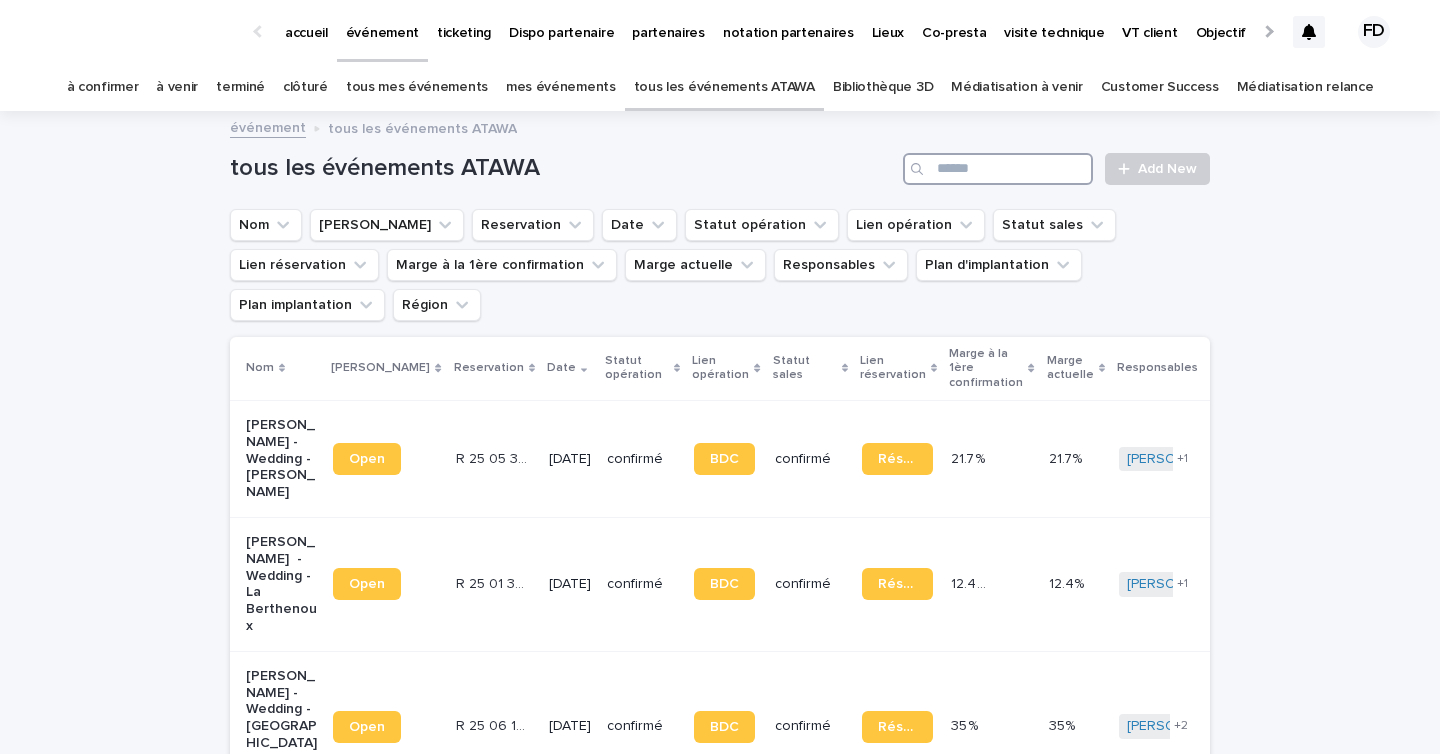 click at bounding box center [998, 169] 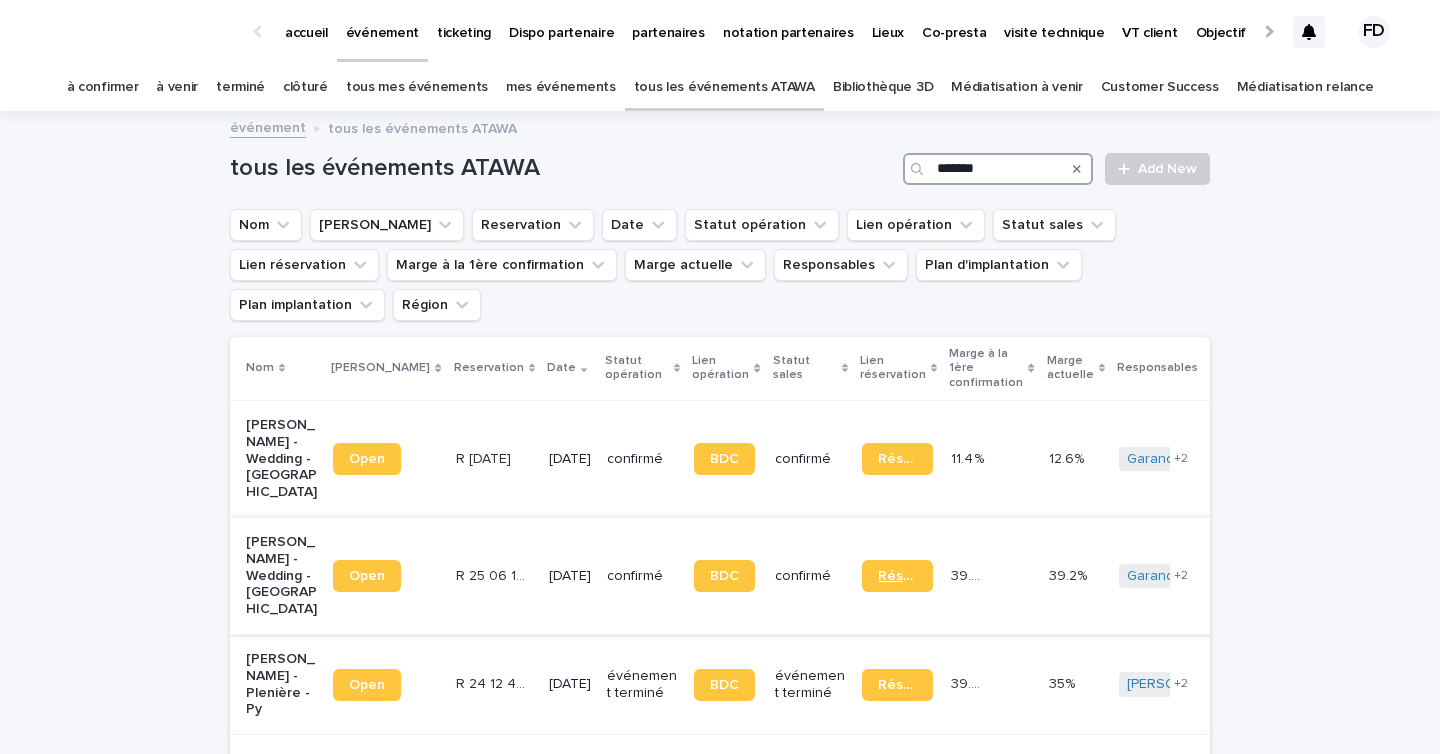 type on "*******" 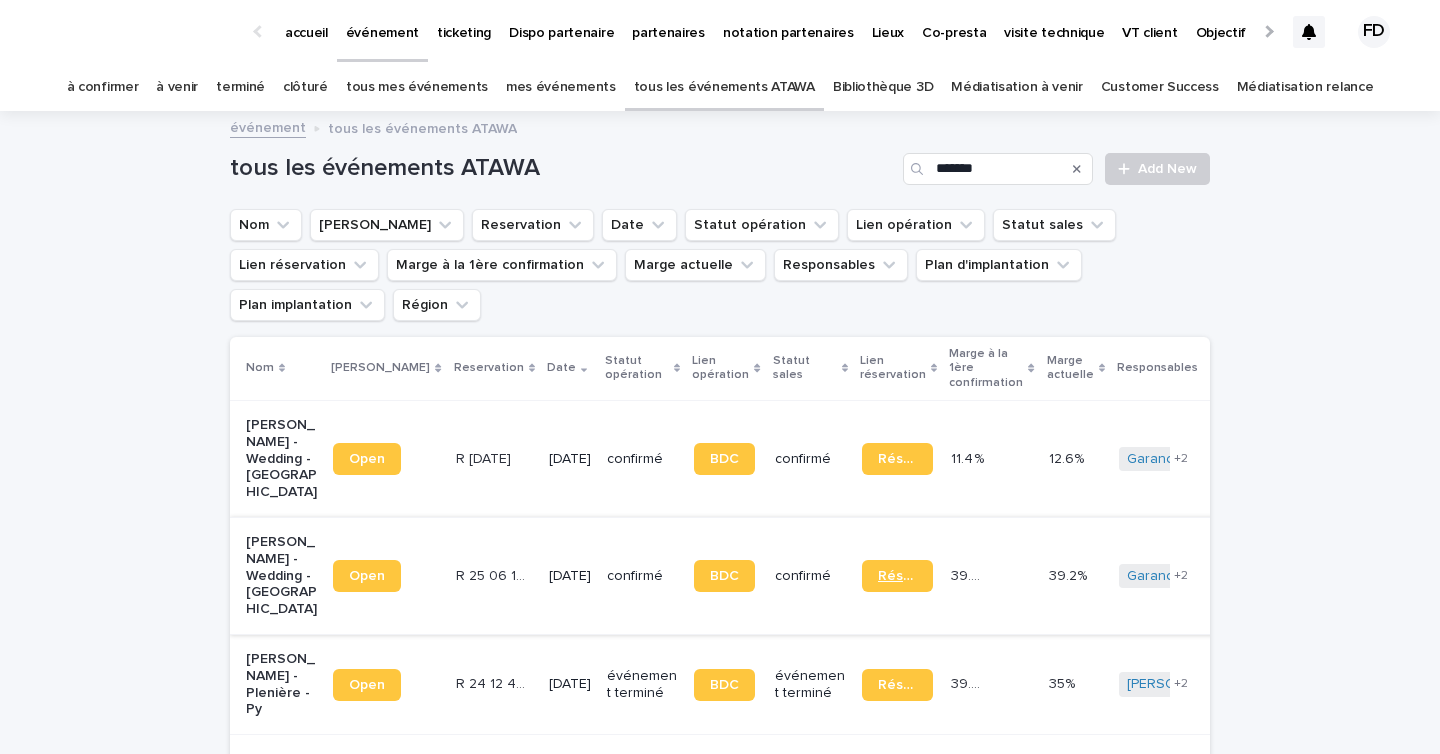 click on "Réservation" at bounding box center (897, 576) 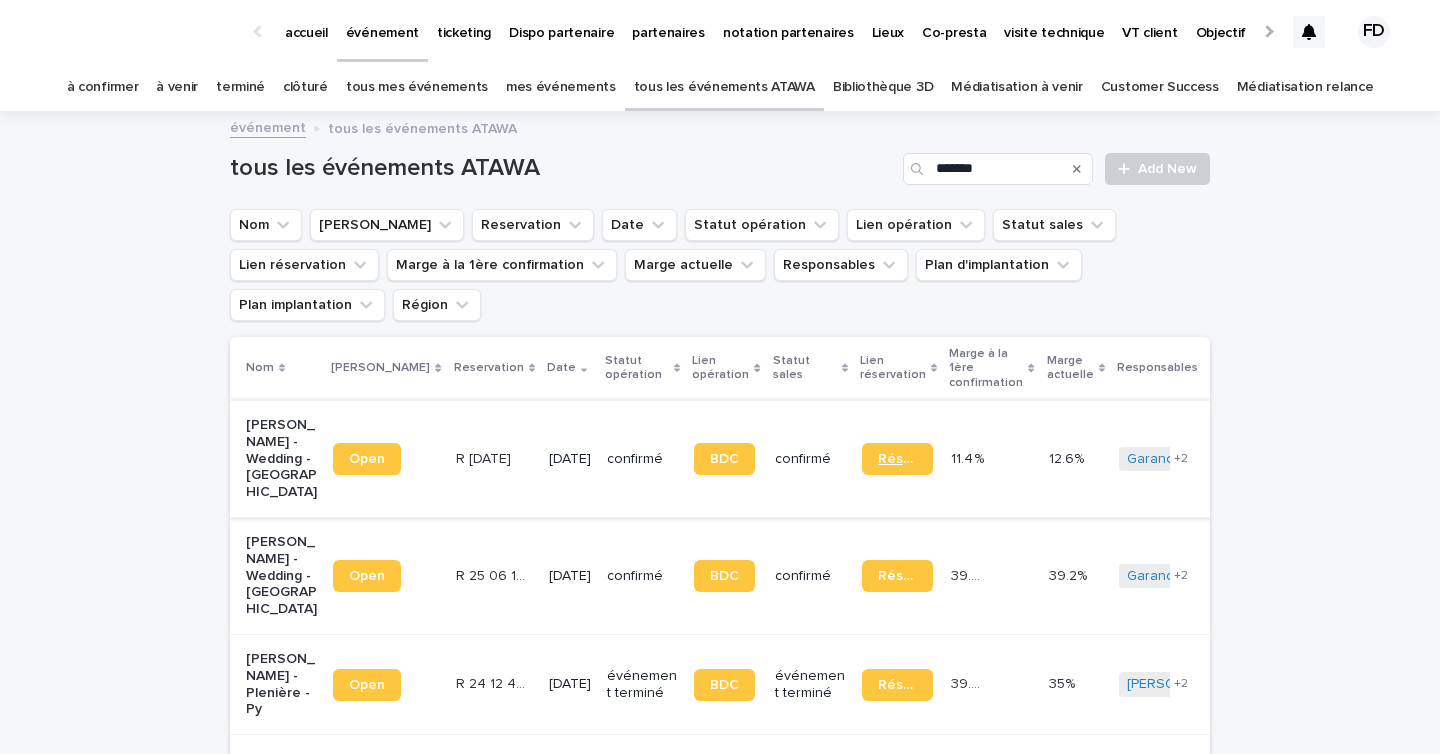 click on "Réservation" at bounding box center (897, 459) 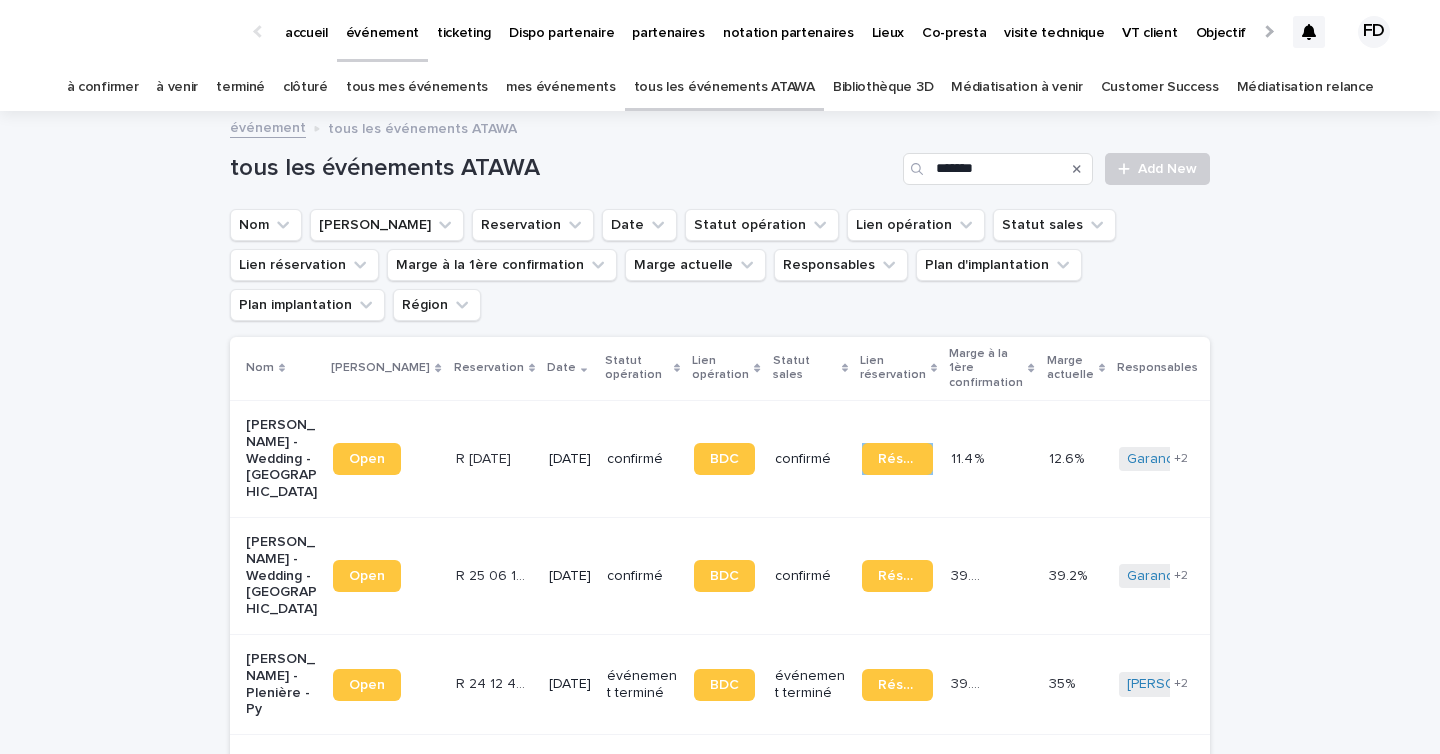 click on "événement" at bounding box center [382, 21] 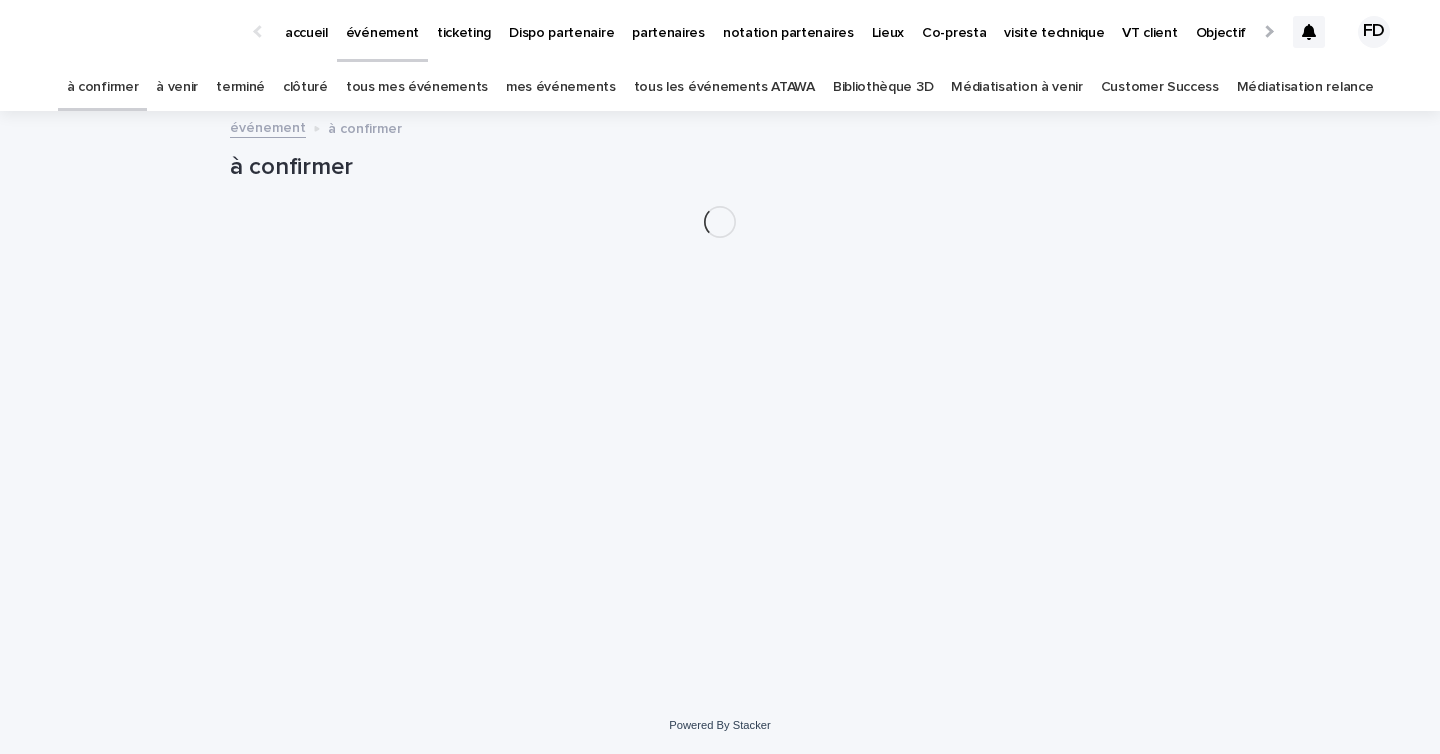click on "tous les événements ATAWA" at bounding box center (724, 87) 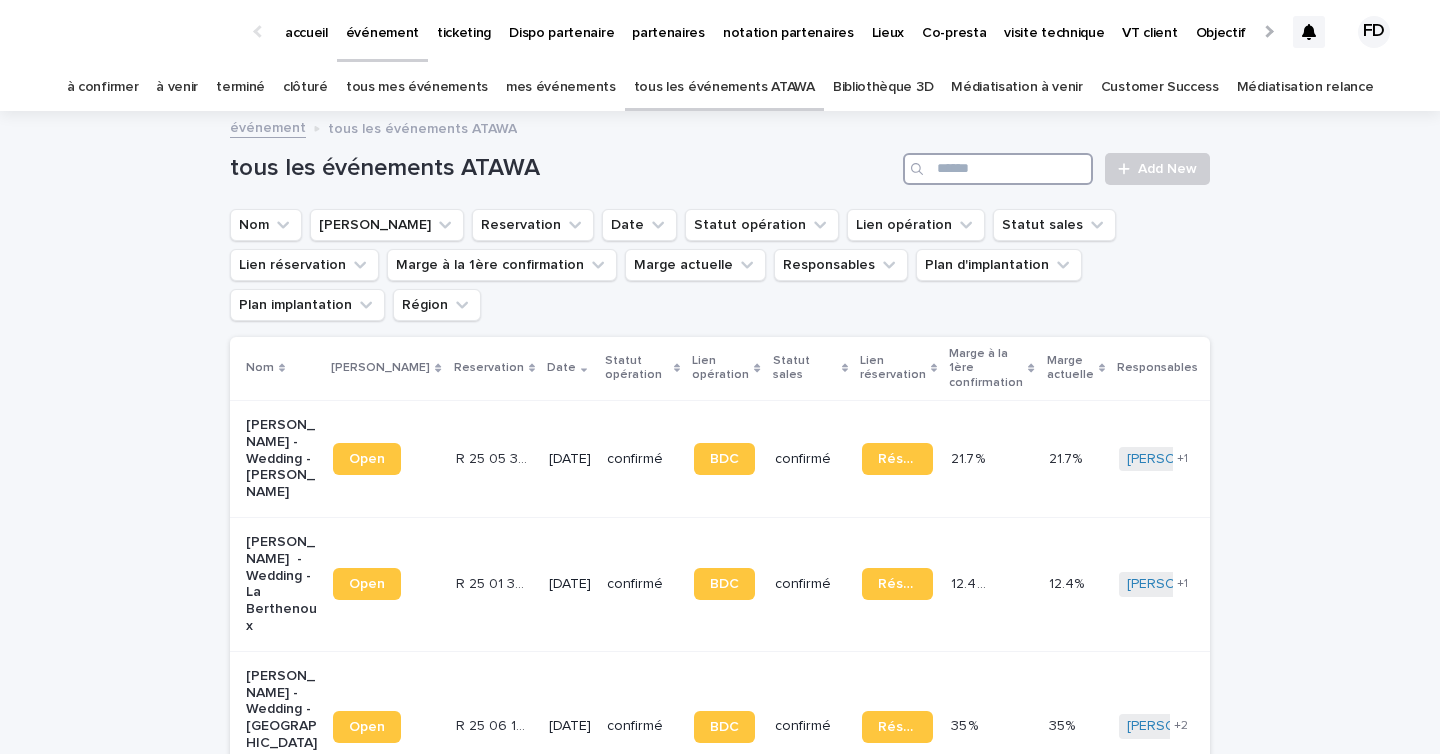 click at bounding box center [998, 169] 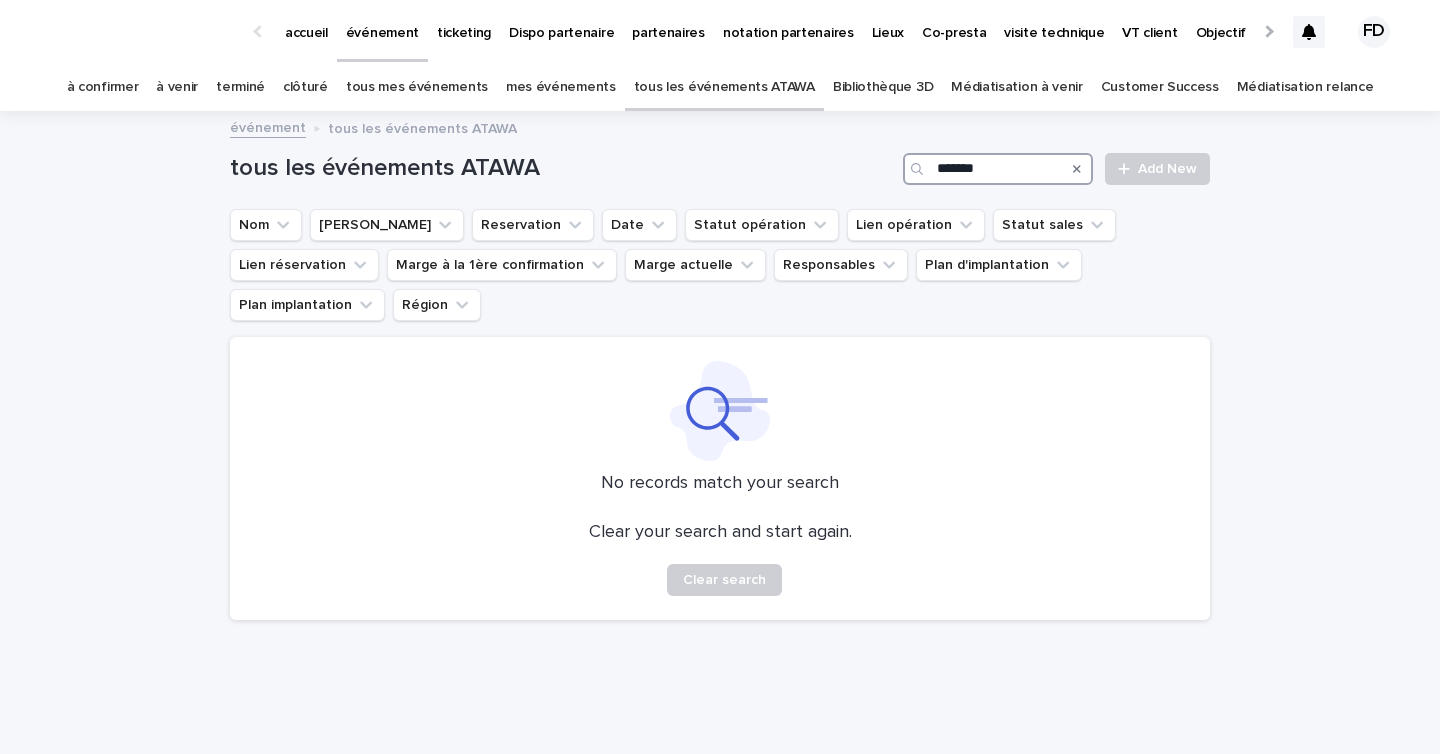 click on "*******" at bounding box center [998, 169] 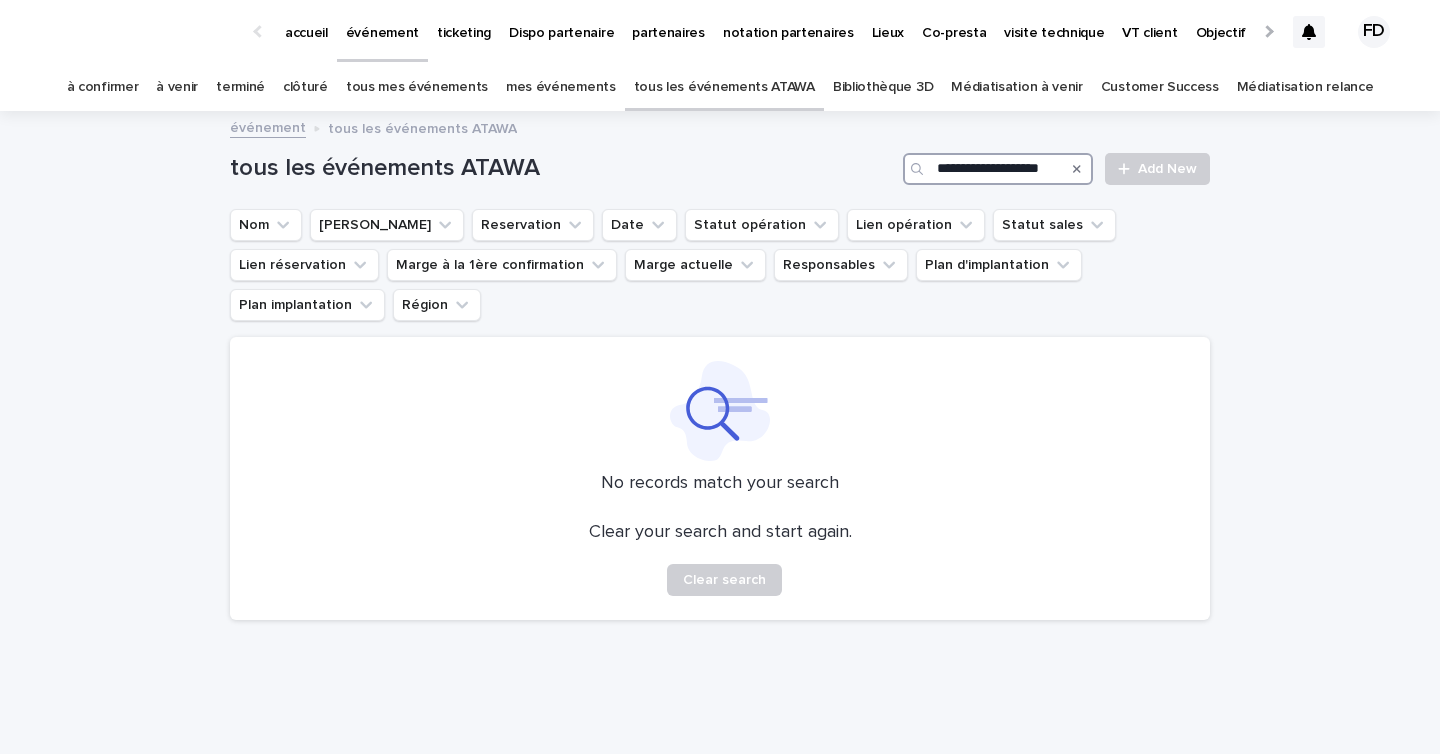 scroll, scrollTop: 0, scrollLeft: 1, axis: horizontal 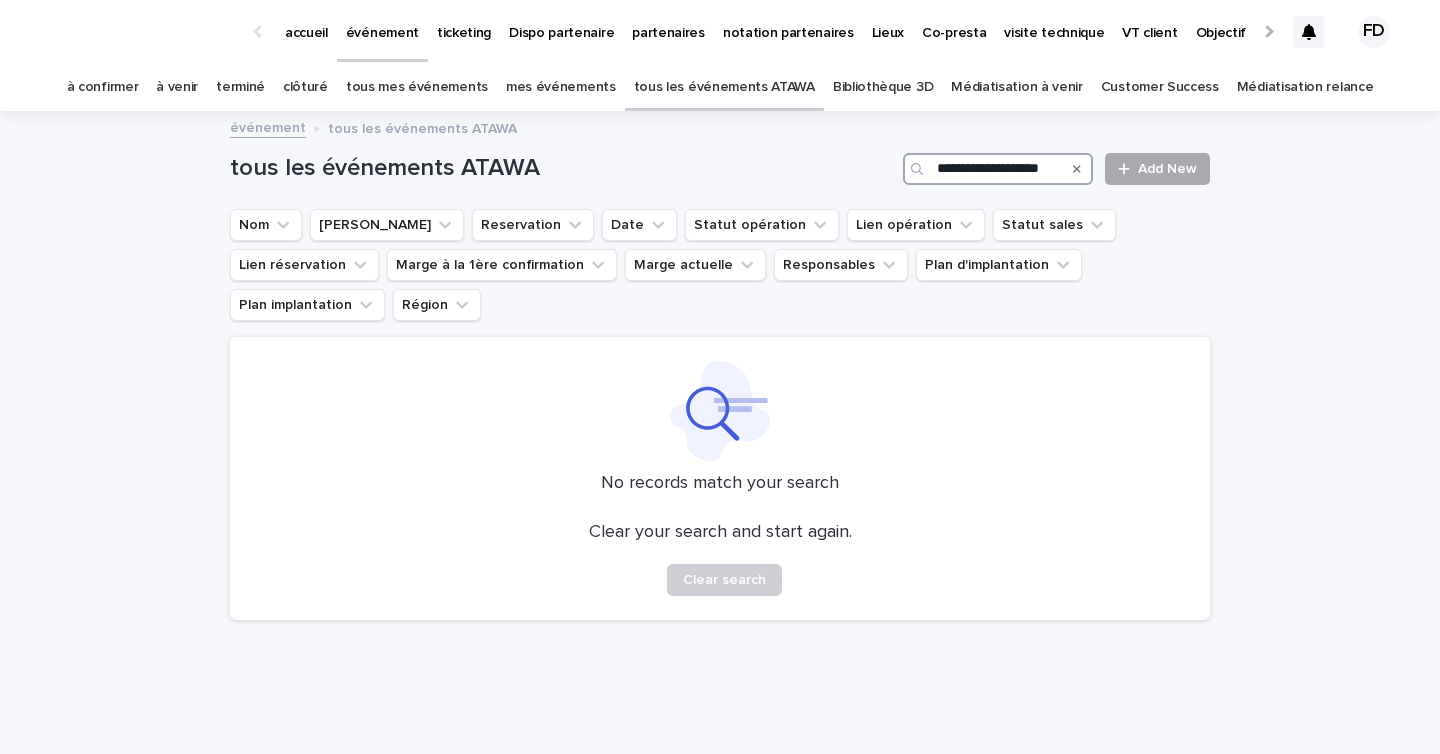 drag, startPoint x: 986, startPoint y: 162, endPoint x: 1126, endPoint y: 171, distance: 140.28899 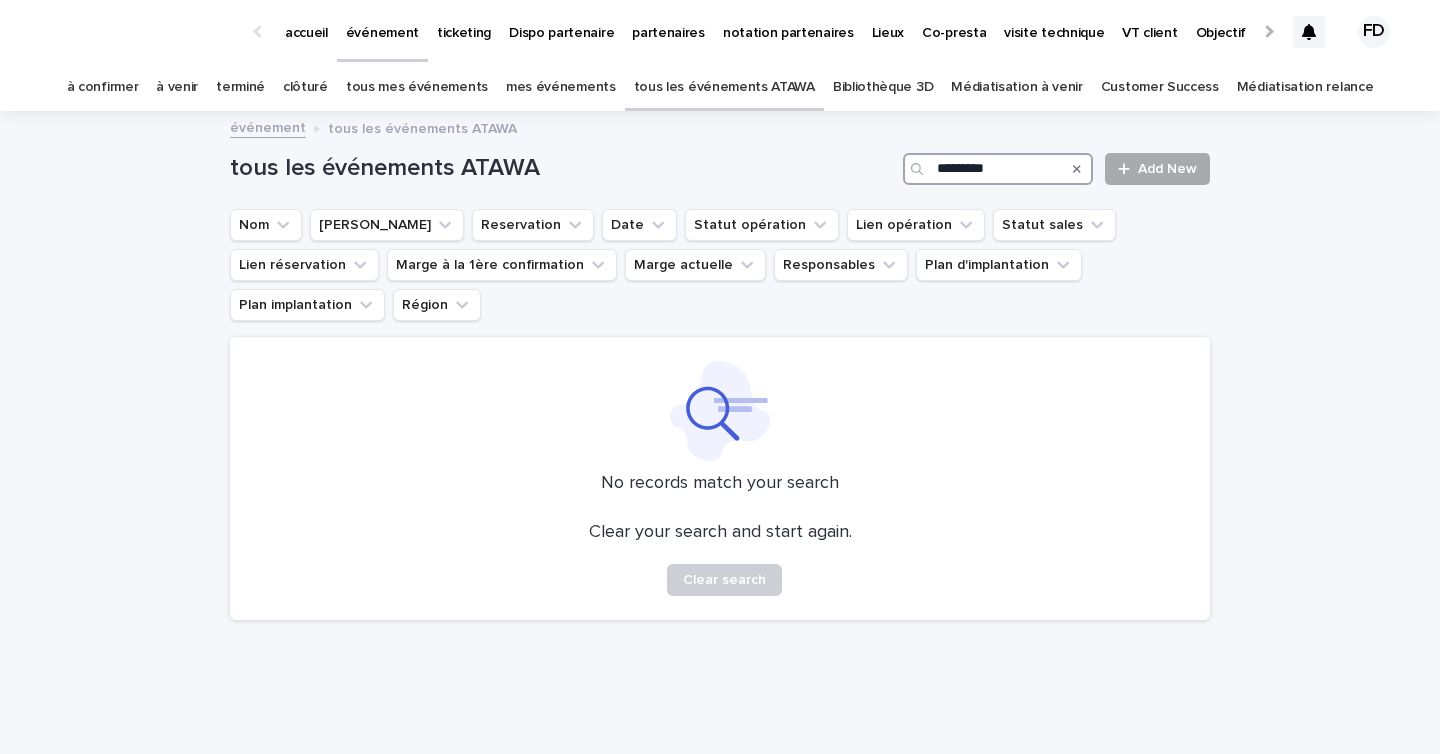 scroll, scrollTop: 0, scrollLeft: 0, axis: both 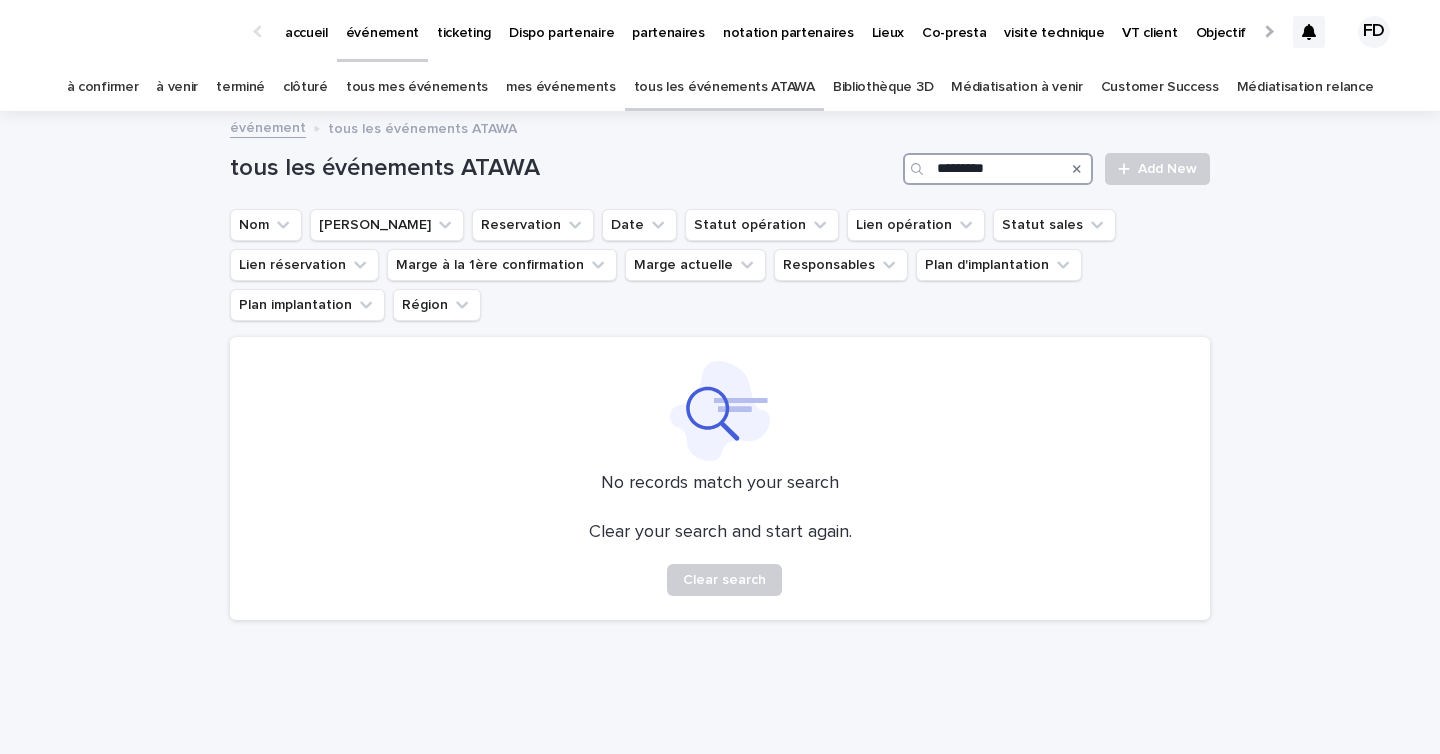 type on "*********" 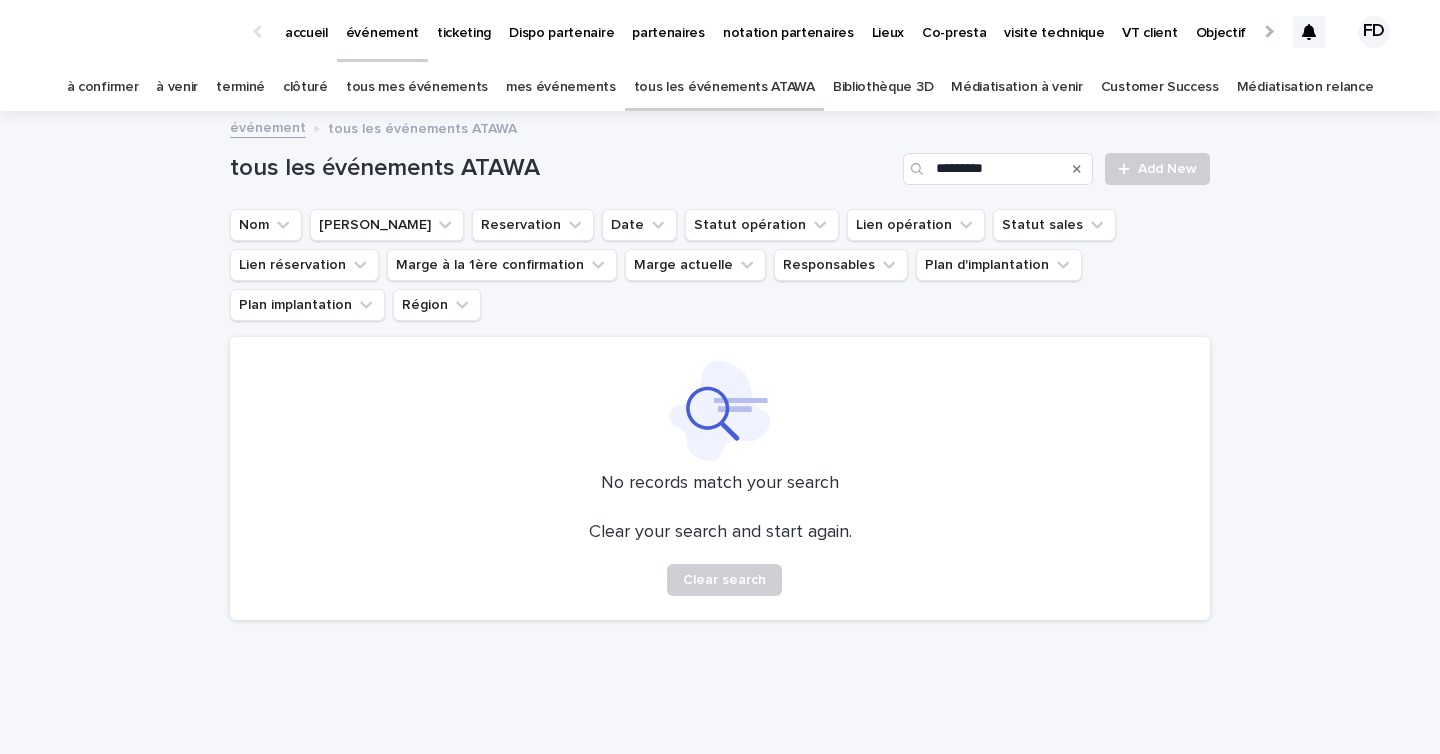 click on "à venir" at bounding box center (177, 87) 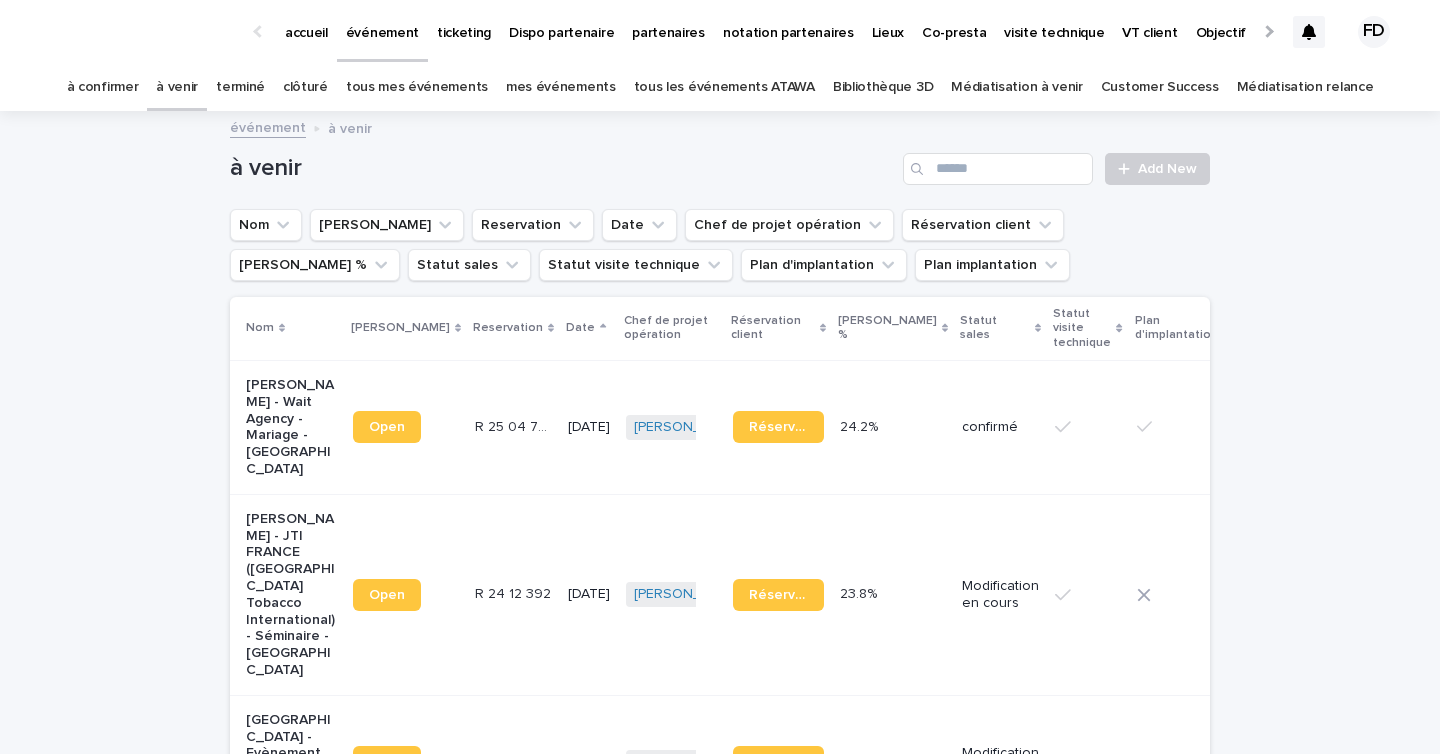 click on "Loading... Saving… Loading... Saving… à venir Add New Nom Lien Stacker Reservation Date Chef de projet opération Réservation client [PERSON_NAME] % Statut sales Statut visite technique Plan d'implantation Plan implantation Nom Lien Stacker Reservation Date Chef de projet opération Réservation client [PERSON_NAME] % Statut sales Statut visite technique Plan d'implantation Plan implantation [PERSON_NAME] - Wait Agency - [GEOGRAPHIC_DATA] - [GEOGRAPHIC_DATA] Open R 25 04 782 R 25 04 782   [DATE] [PERSON_NAME]   + 0 Réservation 24.2% 24.2%   confirmé + 0 This file cannot be opened Download File [PERSON_NAME] - JTI [GEOGRAPHIC_DATA] ([GEOGRAPHIC_DATA] Tobacco International) - Séminaire - [GEOGRAPHIC_DATA] Open R 24 12 392 R 24 12 392   [DATE] [PERSON_NAME]   + 0 Réservation 23.8% 23.8%   Modification en cours - [GEOGRAPHIC_DATA] - Evènement privé - [GEOGRAPHIC_DATA]-la-ville Open R 25 05 3813 R 25 05 3813   [DATE] [PERSON_NAME]   + 0 Réservation 43.4% 43.4%   Modification en cours + 0 Download File Open" at bounding box center (720, 1359) 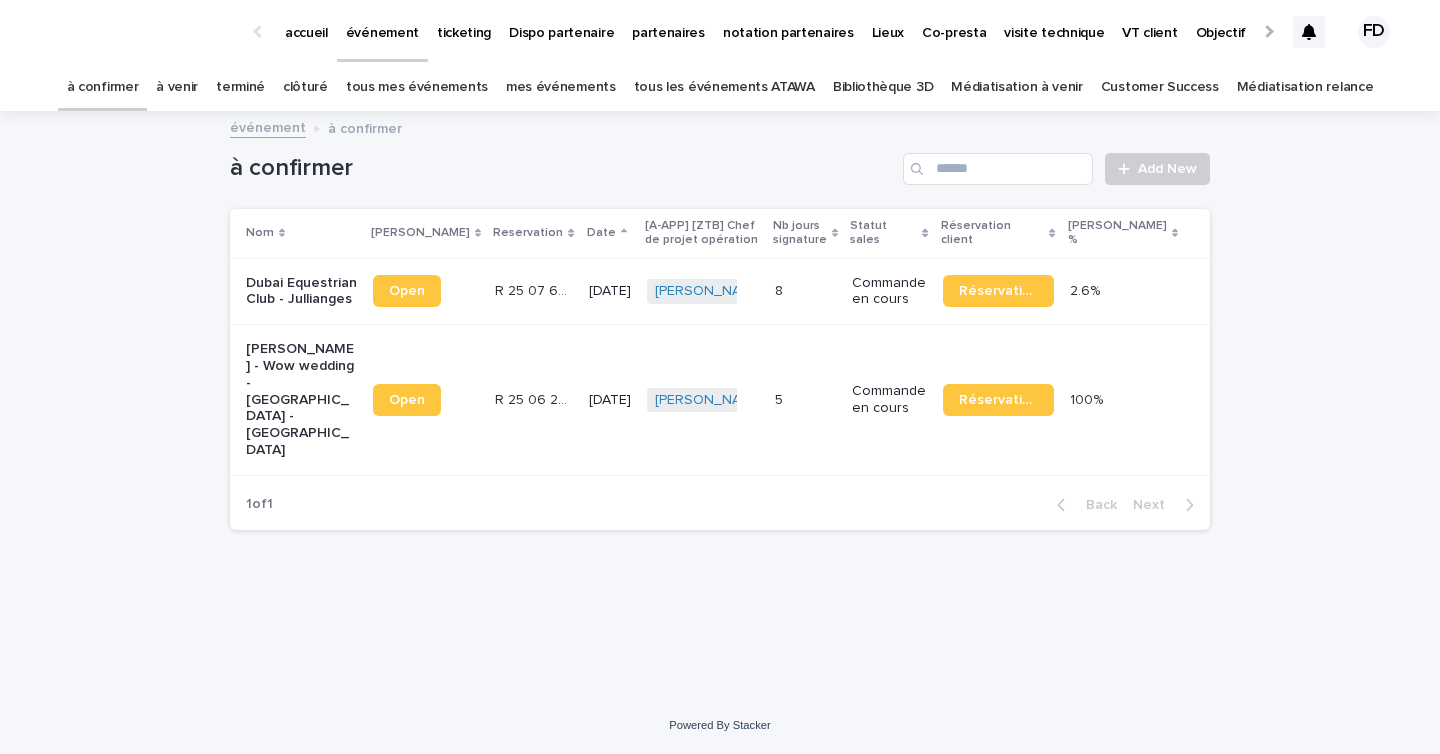 click on "à venir" at bounding box center [177, 87] 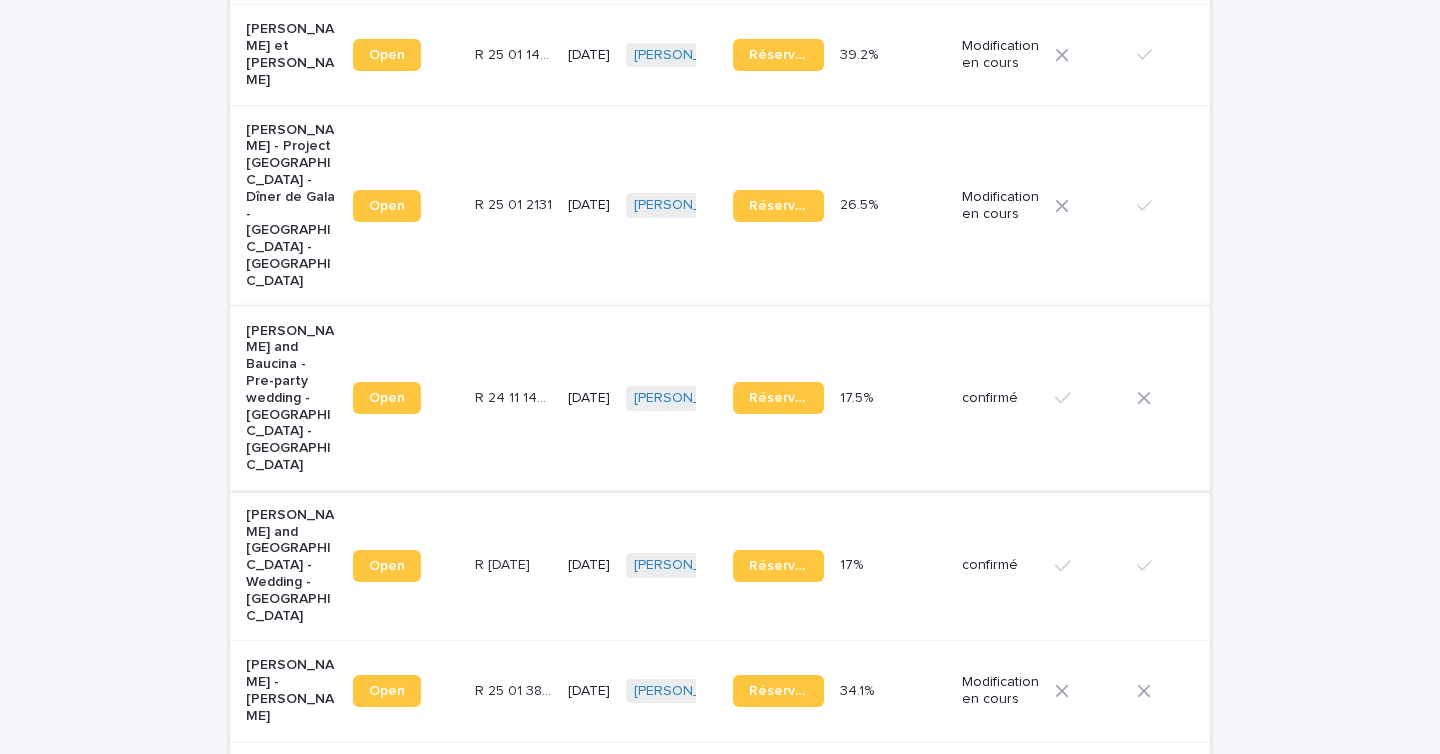 scroll, scrollTop: 1306, scrollLeft: 0, axis: vertical 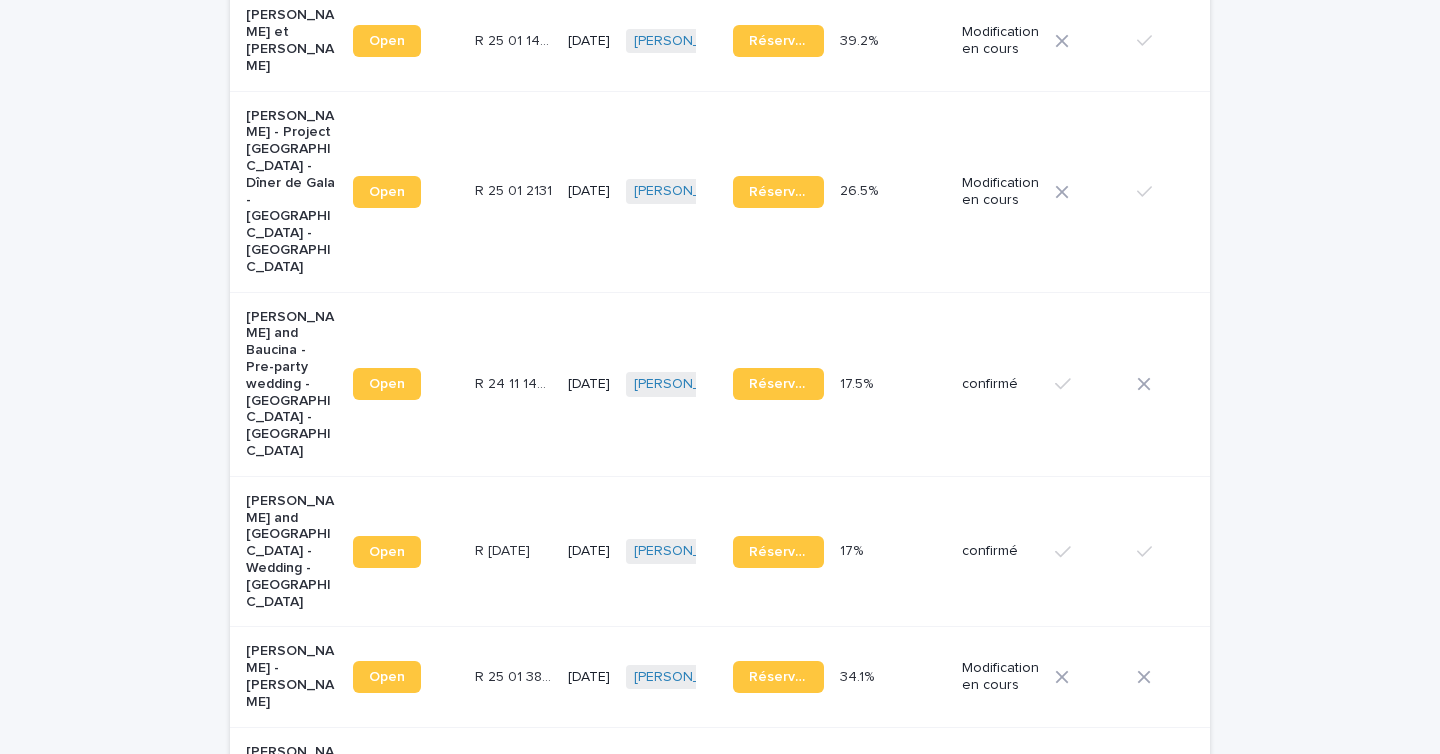 click on "R [DATE]" at bounding box center (504, 549) 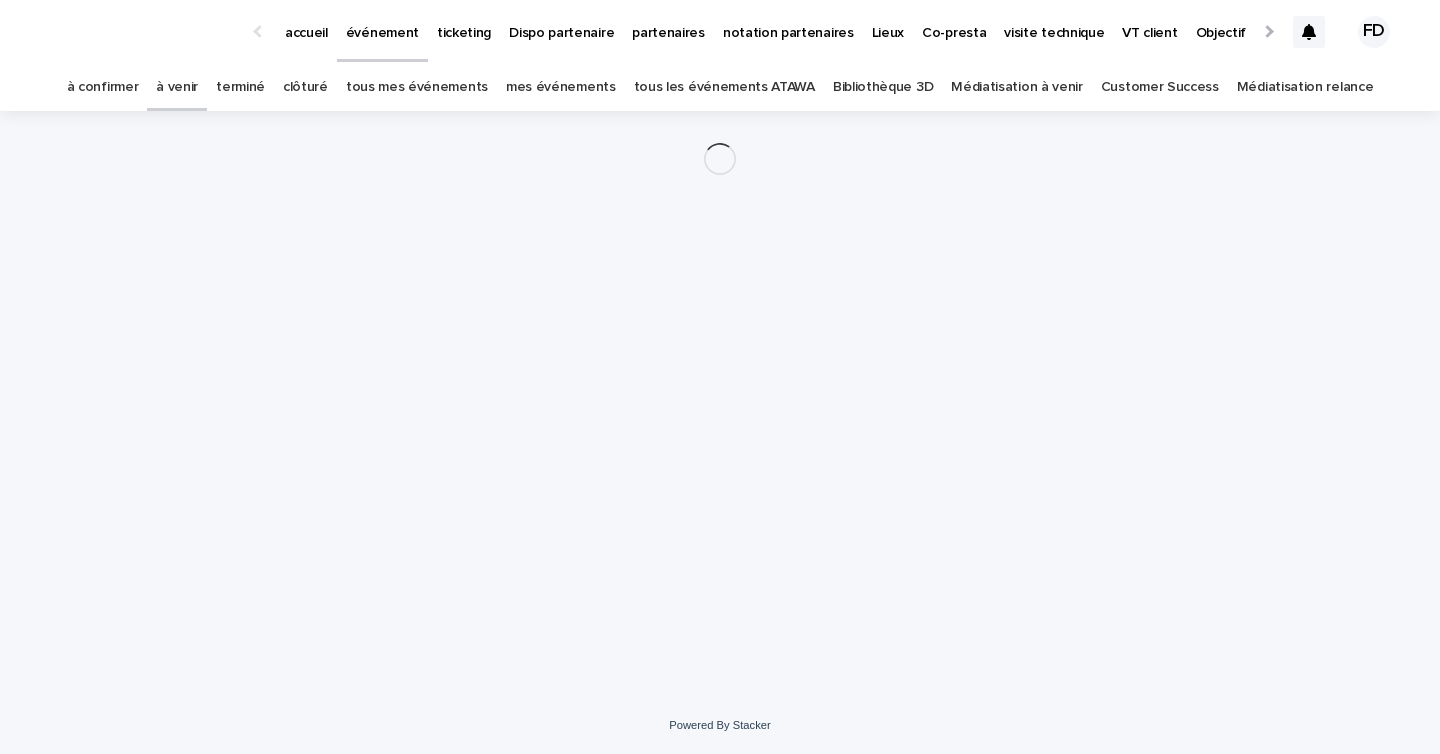 scroll, scrollTop: 0, scrollLeft: 0, axis: both 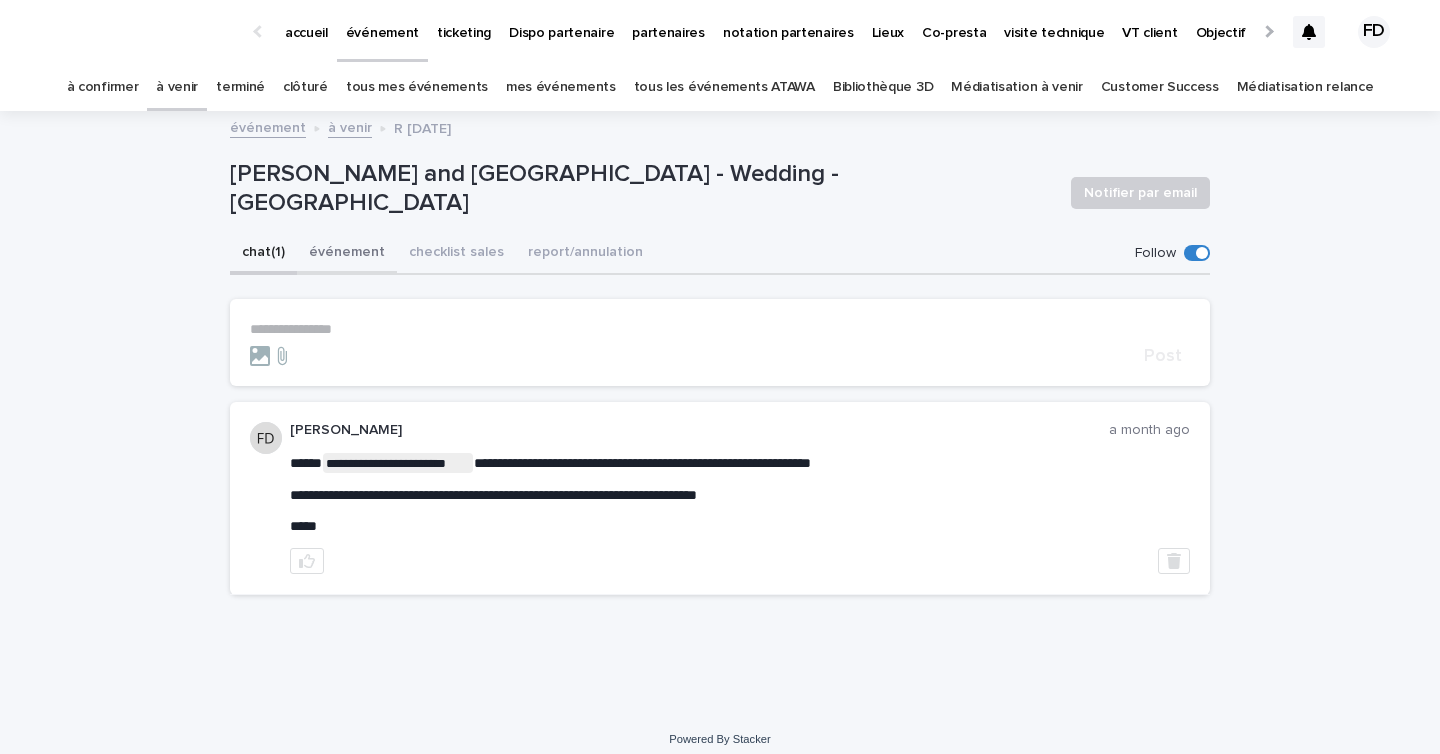 click on "événement" at bounding box center [347, 254] 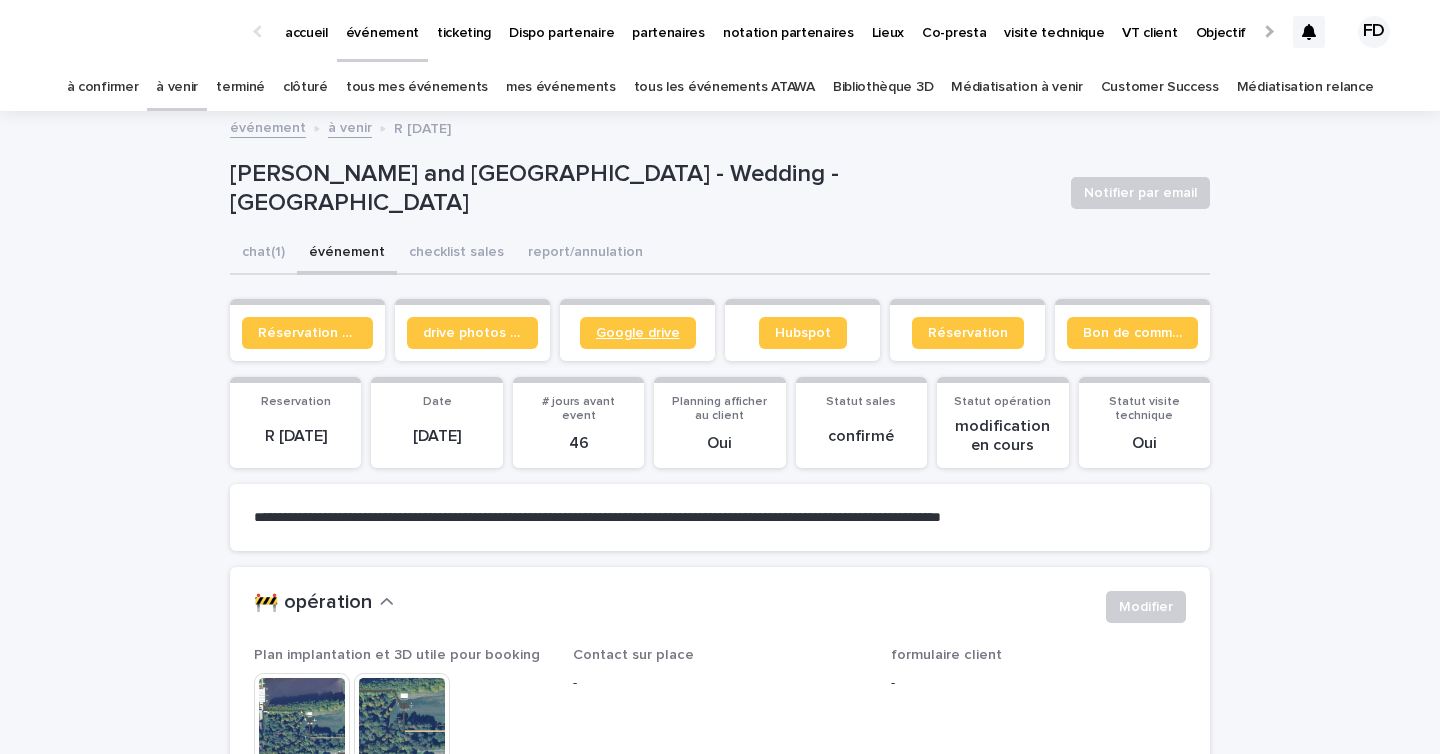 click on "Google drive" at bounding box center (638, 333) 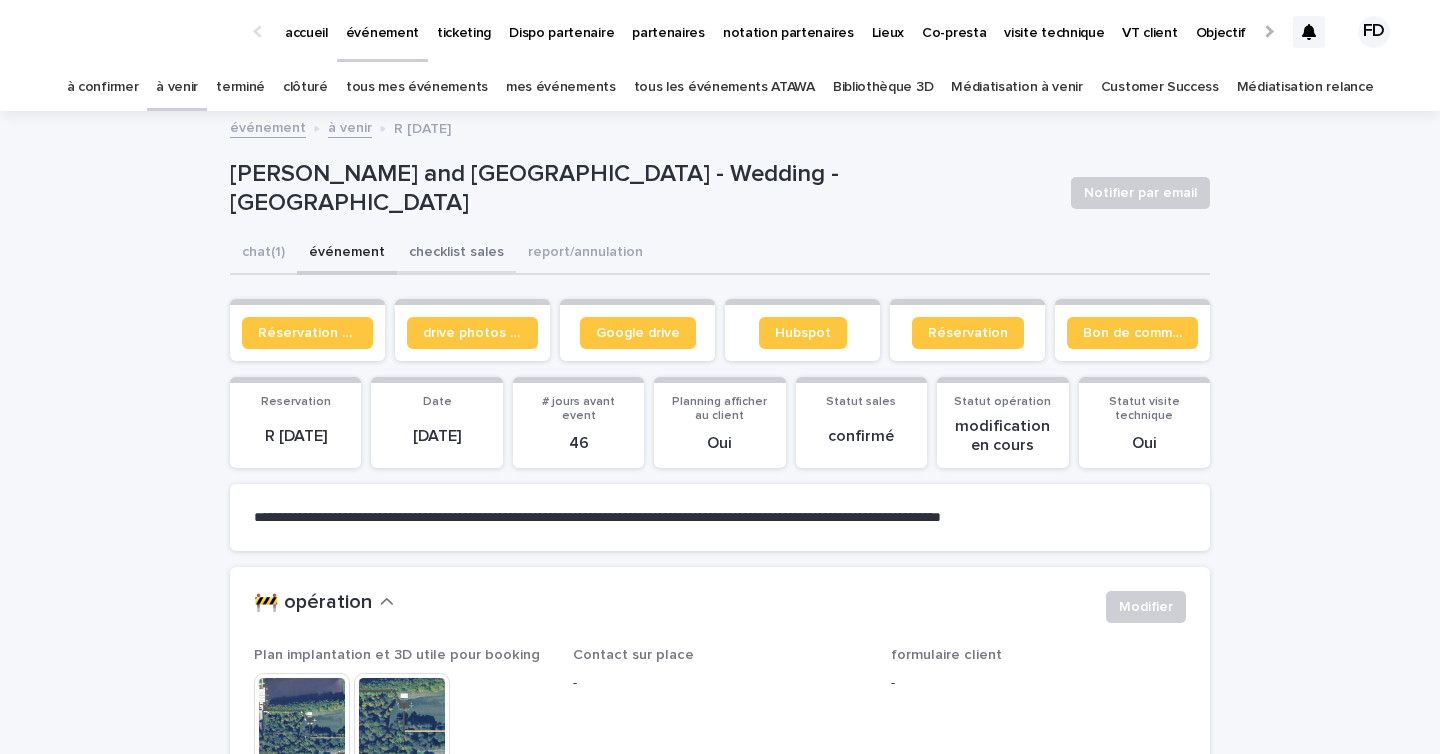 click on "checklist sales" at bounding box center [456, 254] 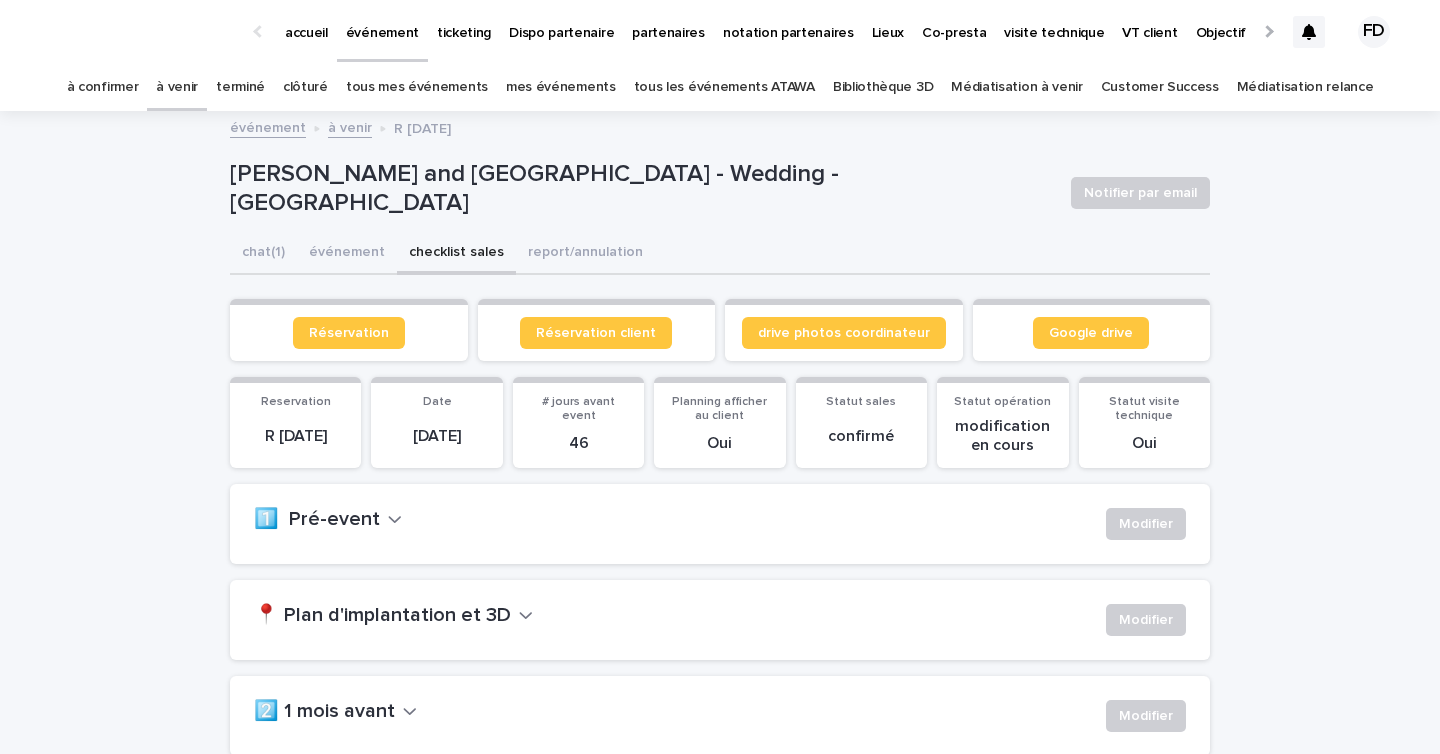 click 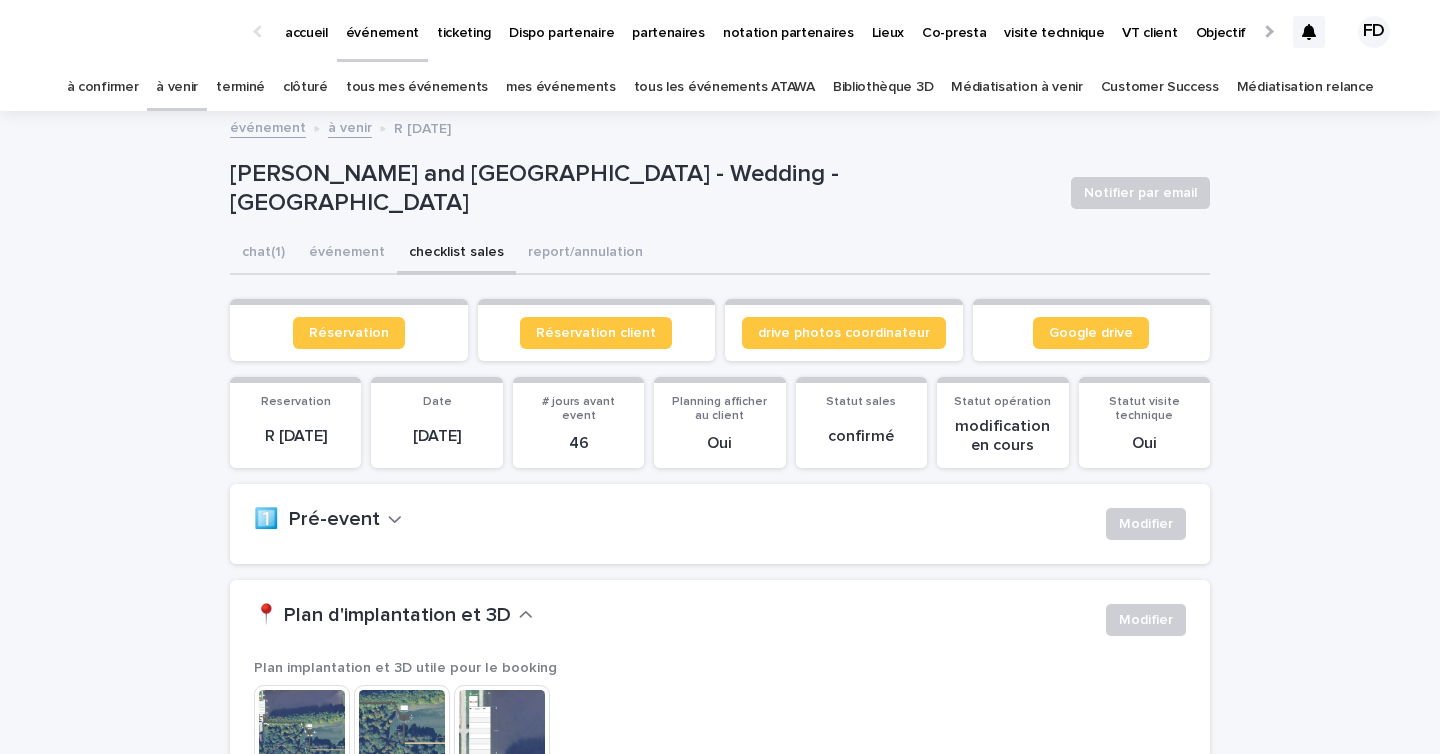 scroll, scrollTop: 162, scrollLeft: 0, axis: vertical 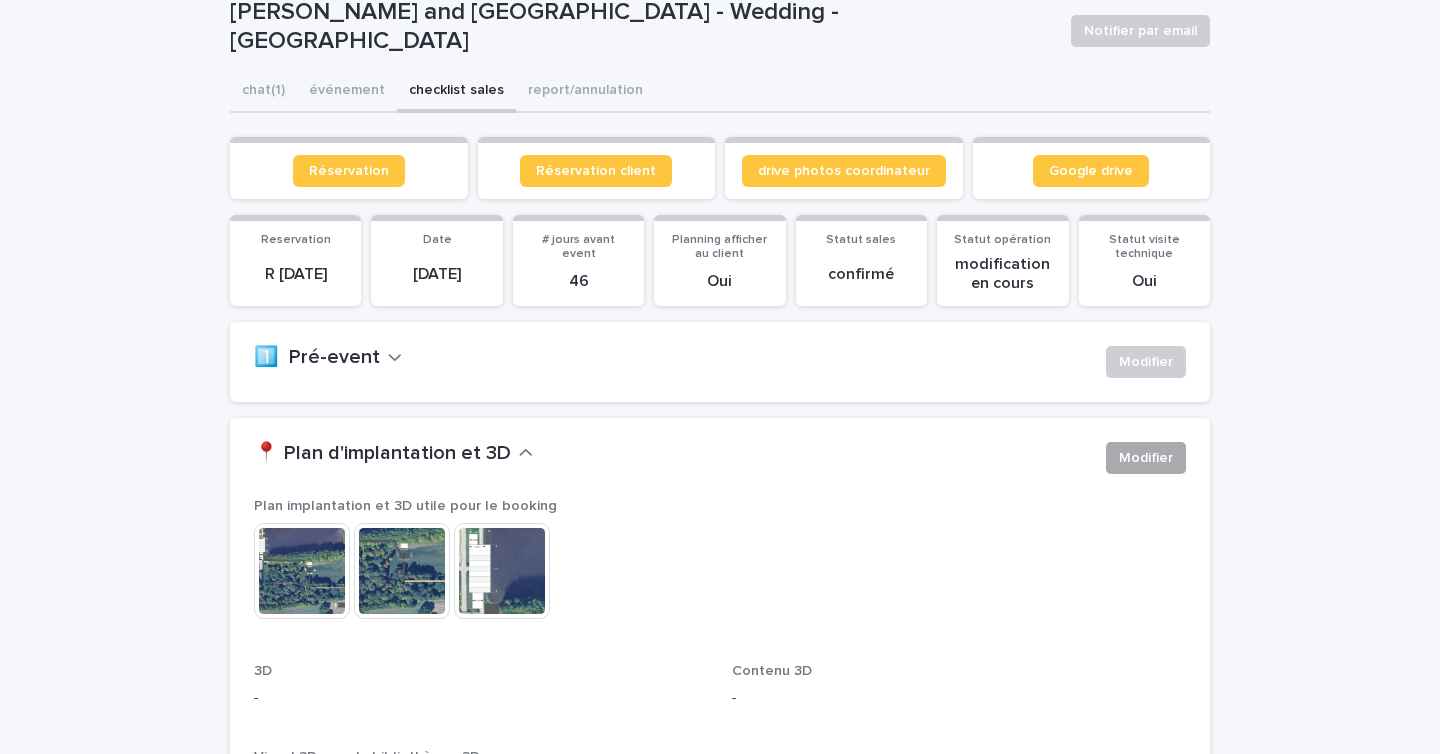 click on "Modifier" at bounding box center [1146, 458] 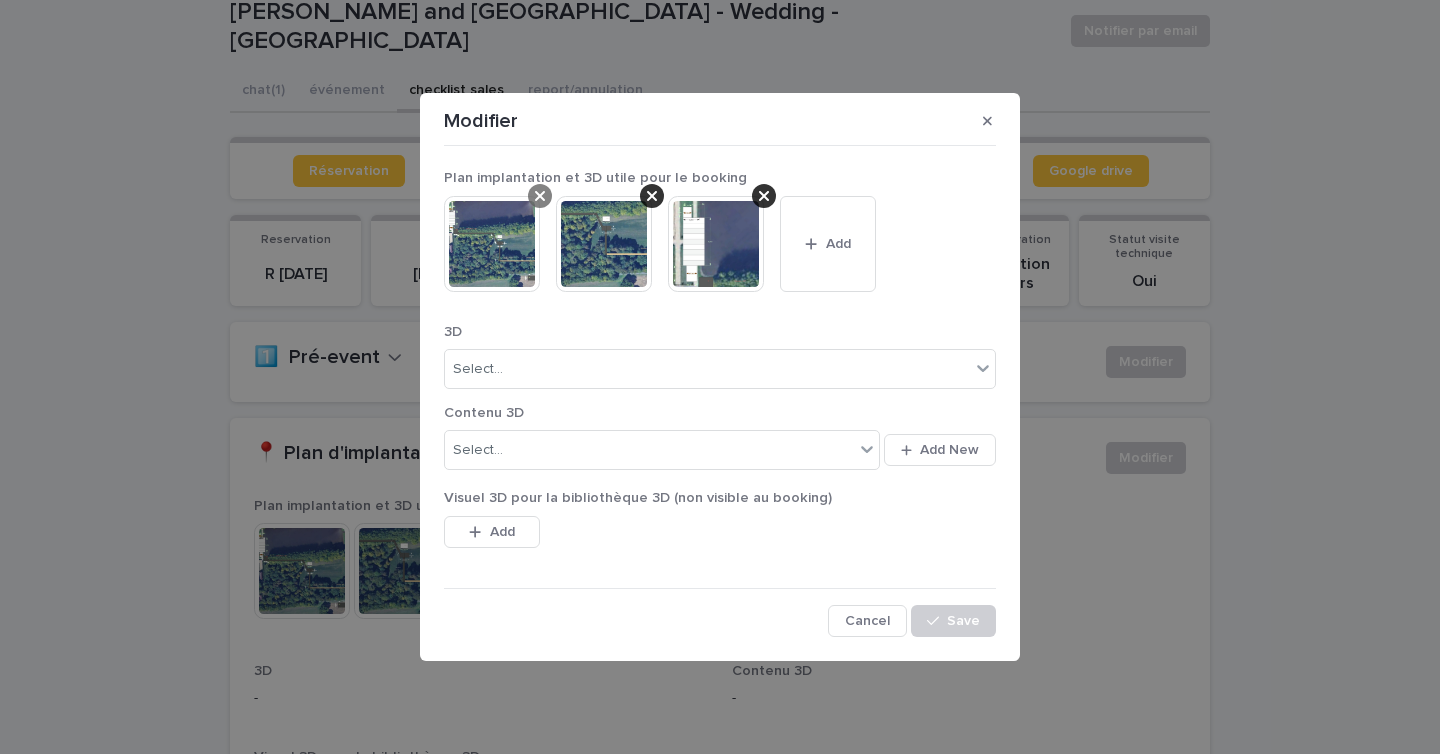 click 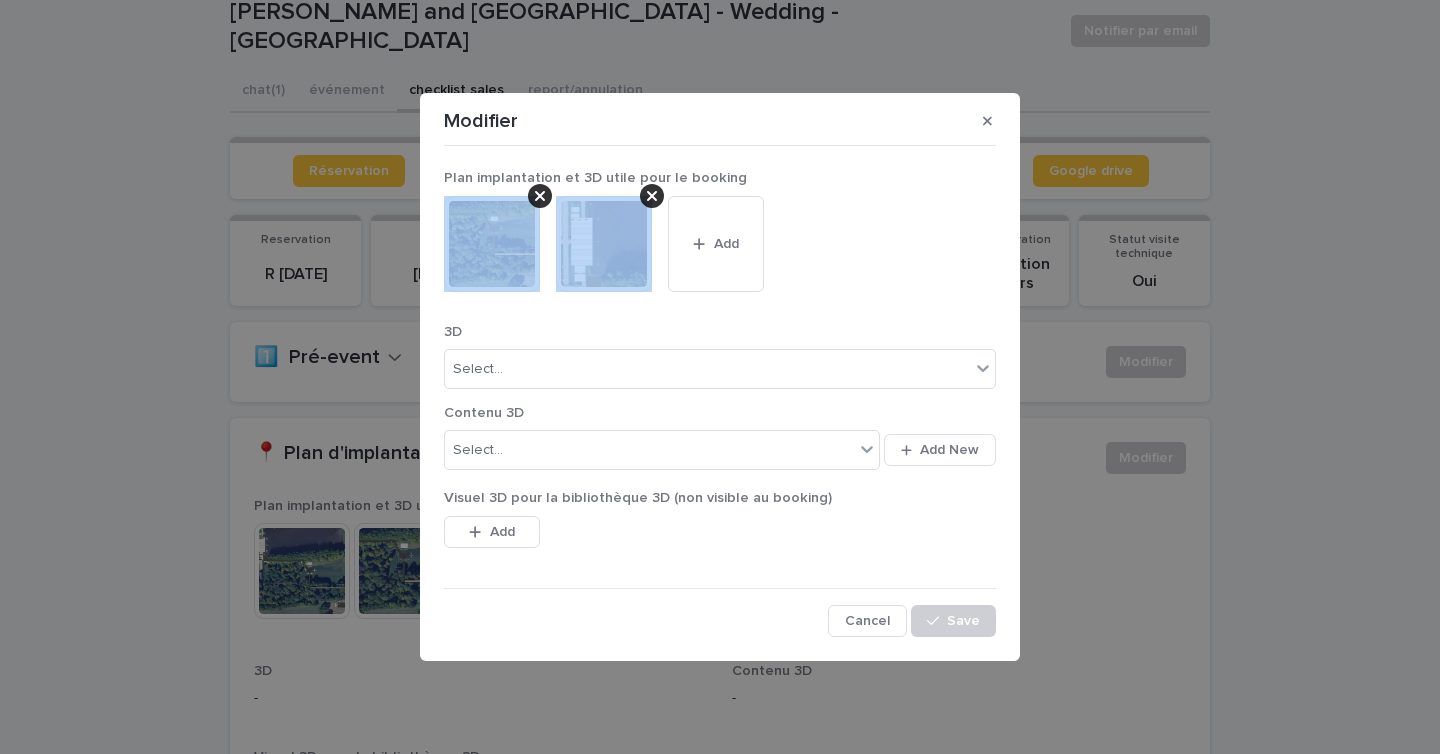 click 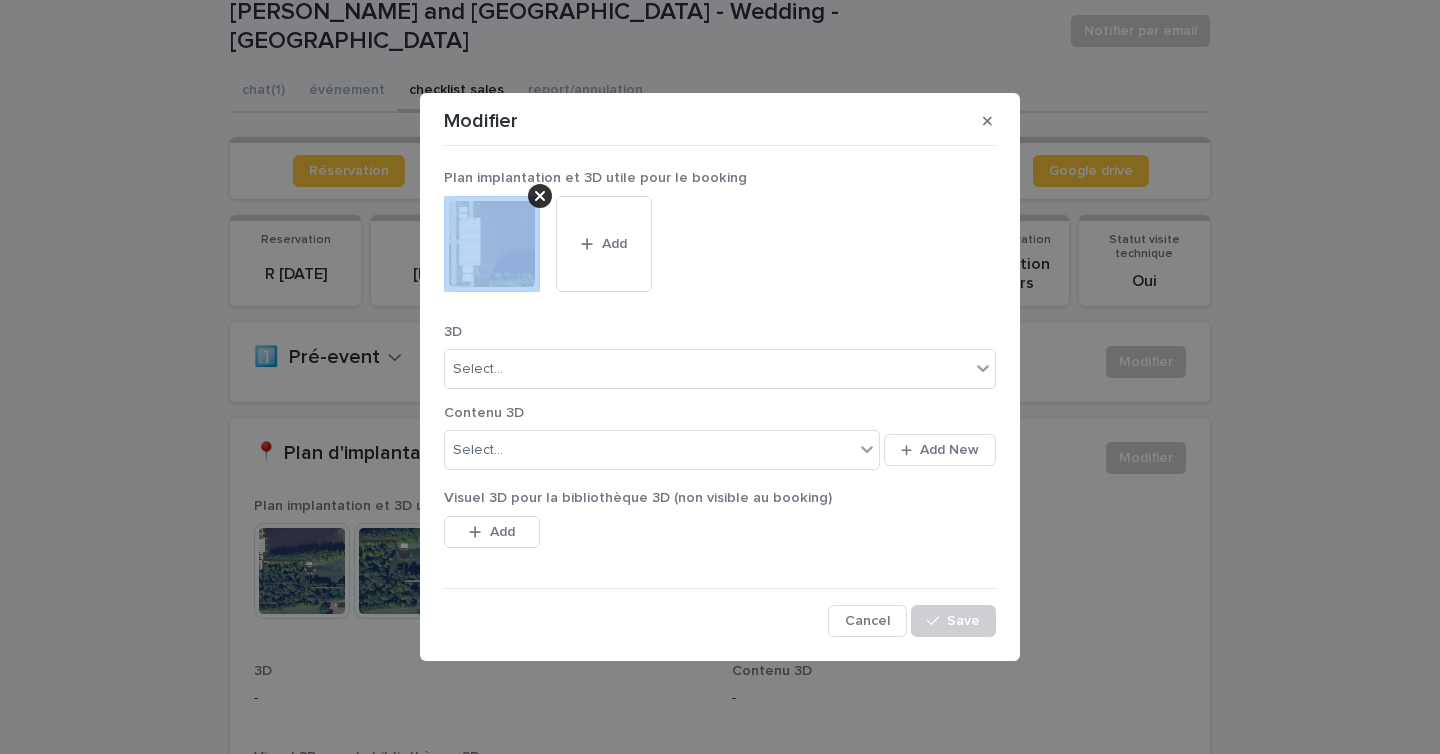 click 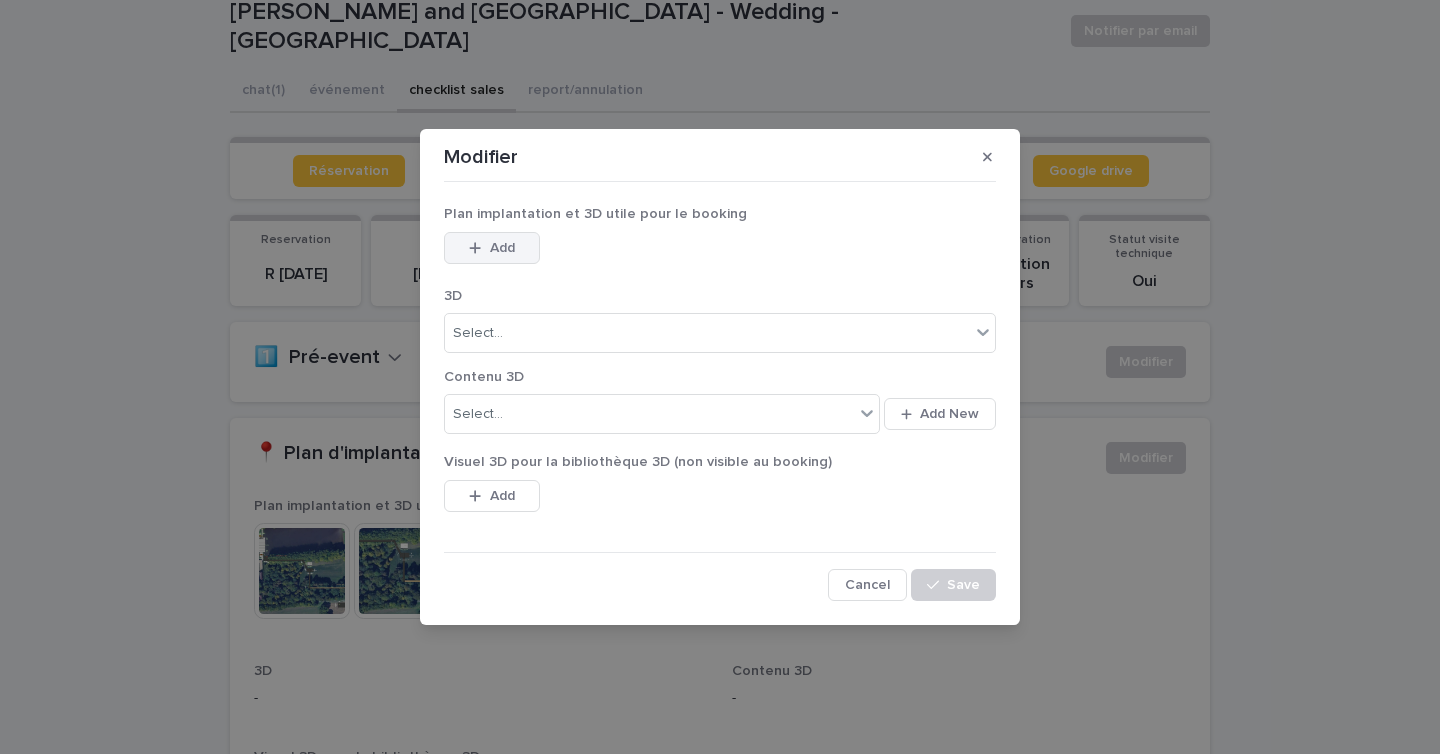 click on "Add" at bounding box center [502, 248] 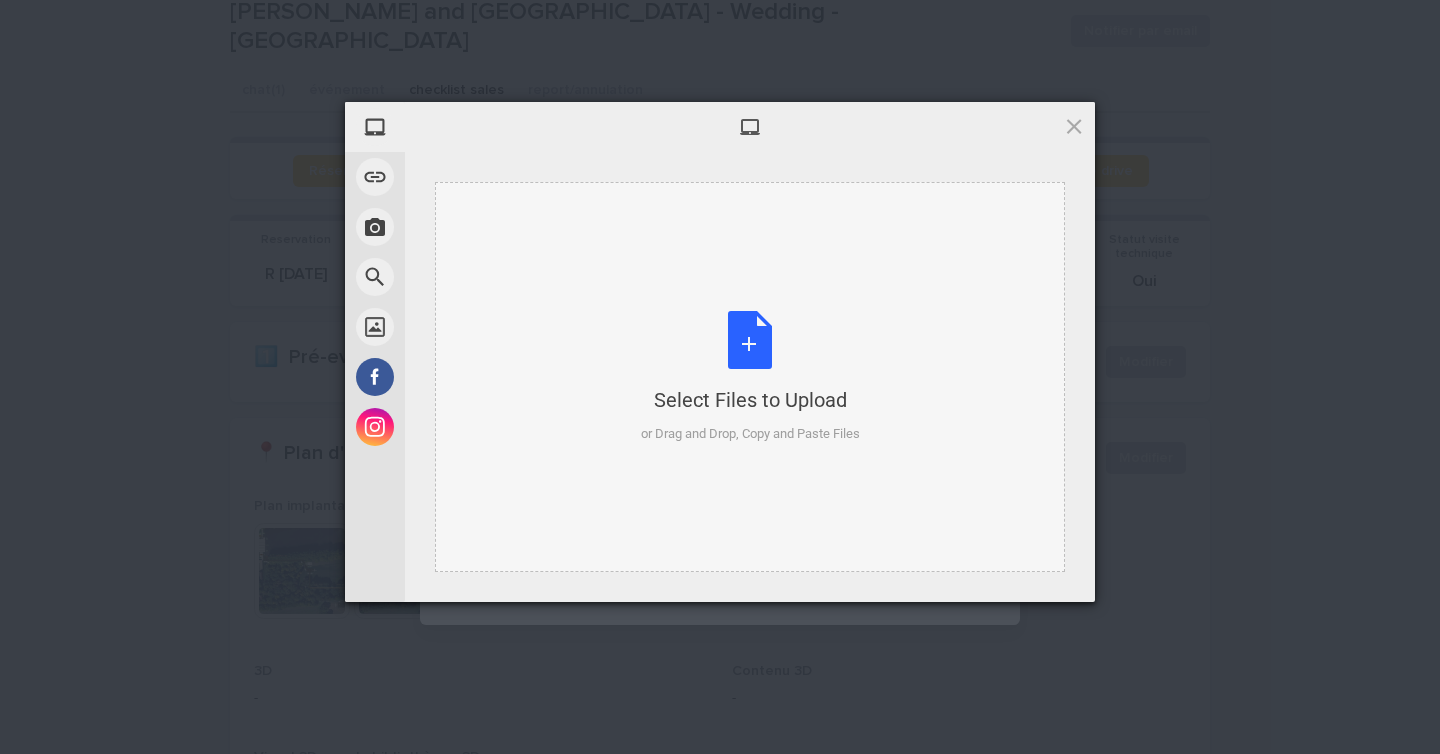 click on "Select Files to Upload
or Drag and Drop, Copy and Paste Files" at bounding box center [750, 377] 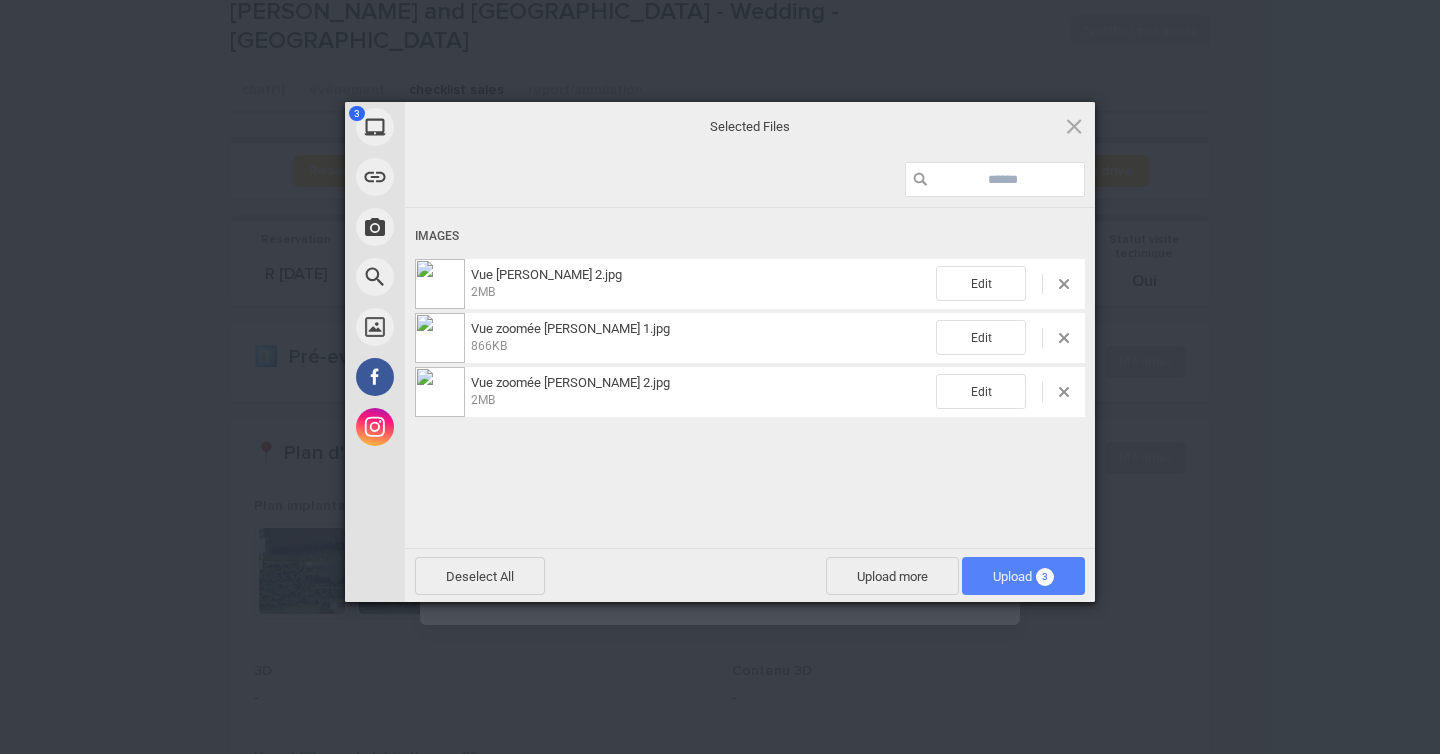 click on "3" at bounding box center (1045, 577) 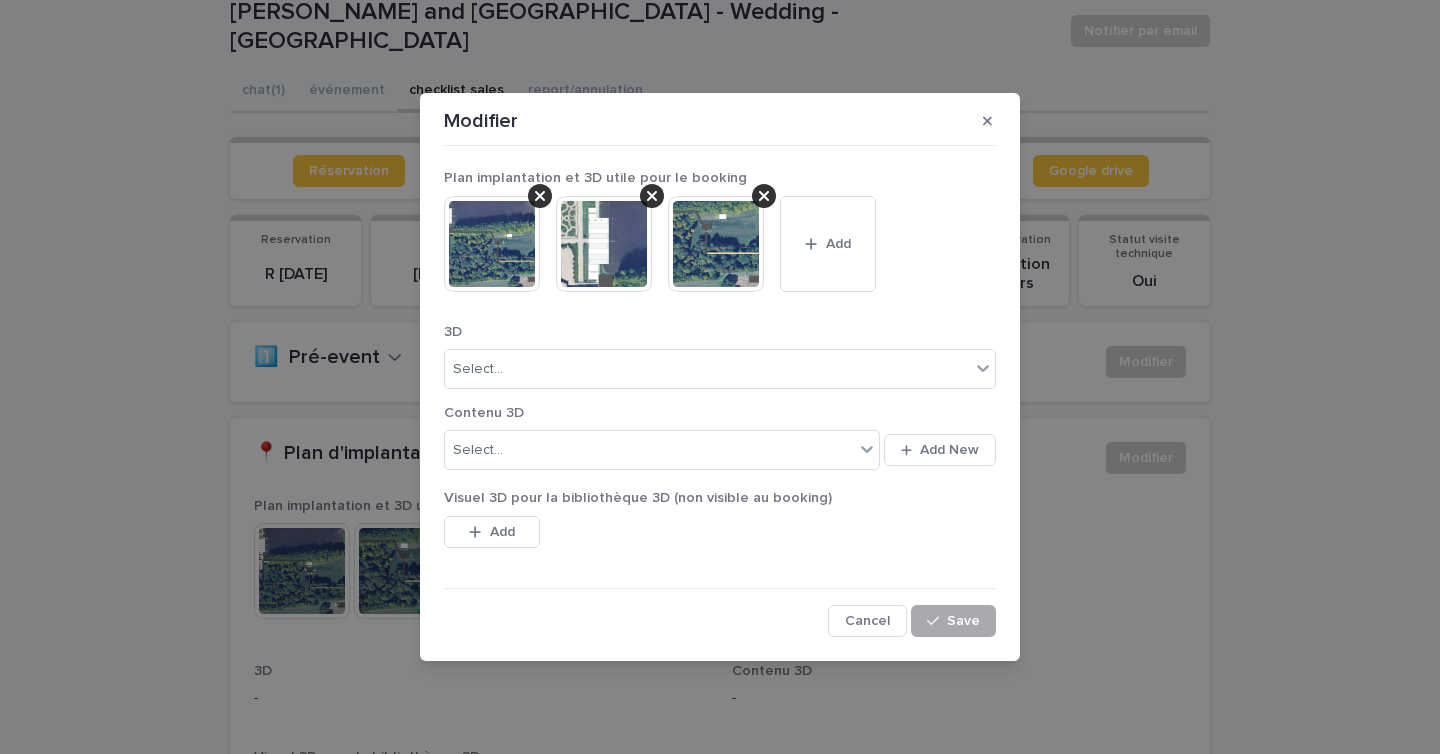 click on "Save" at bounding box center (963, 621) 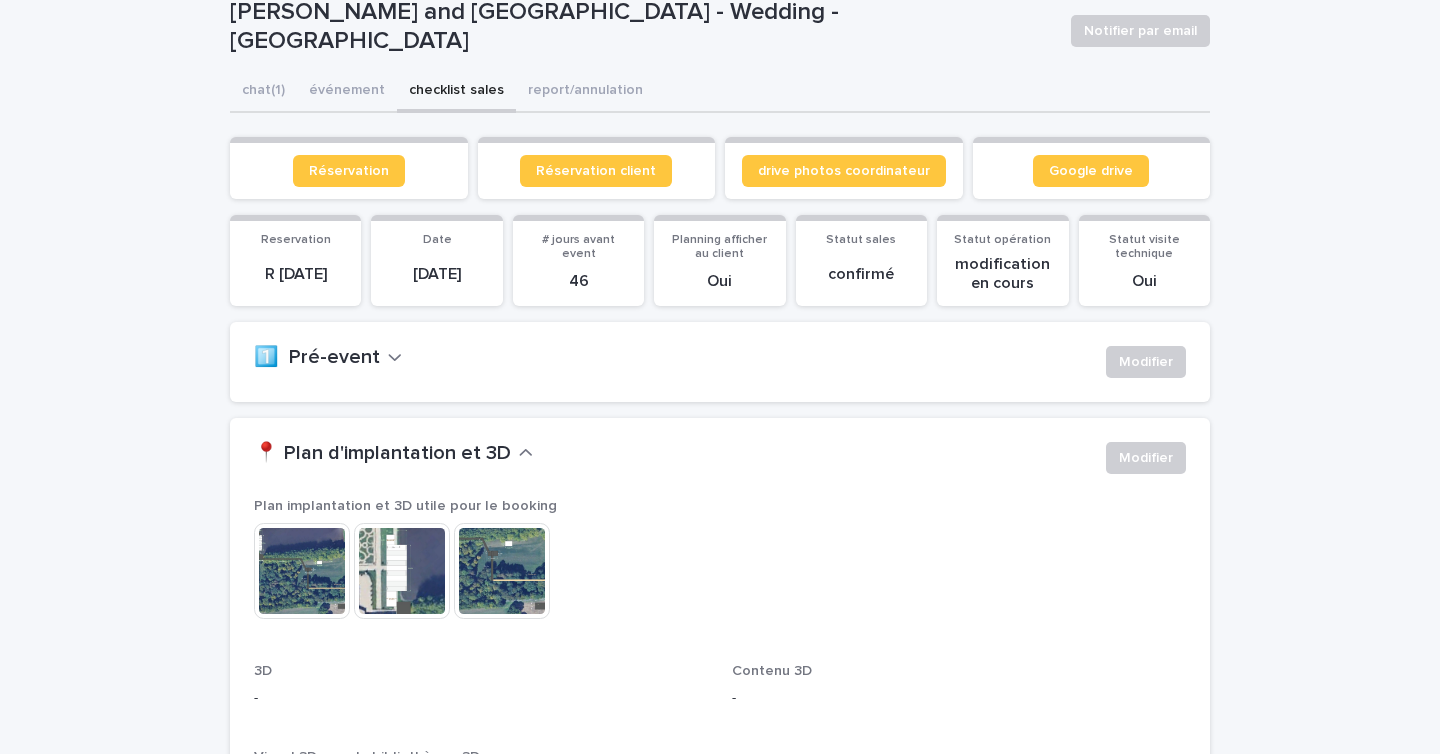 scroll, scrollTop: 0, scrollLeft: 0, axis: both 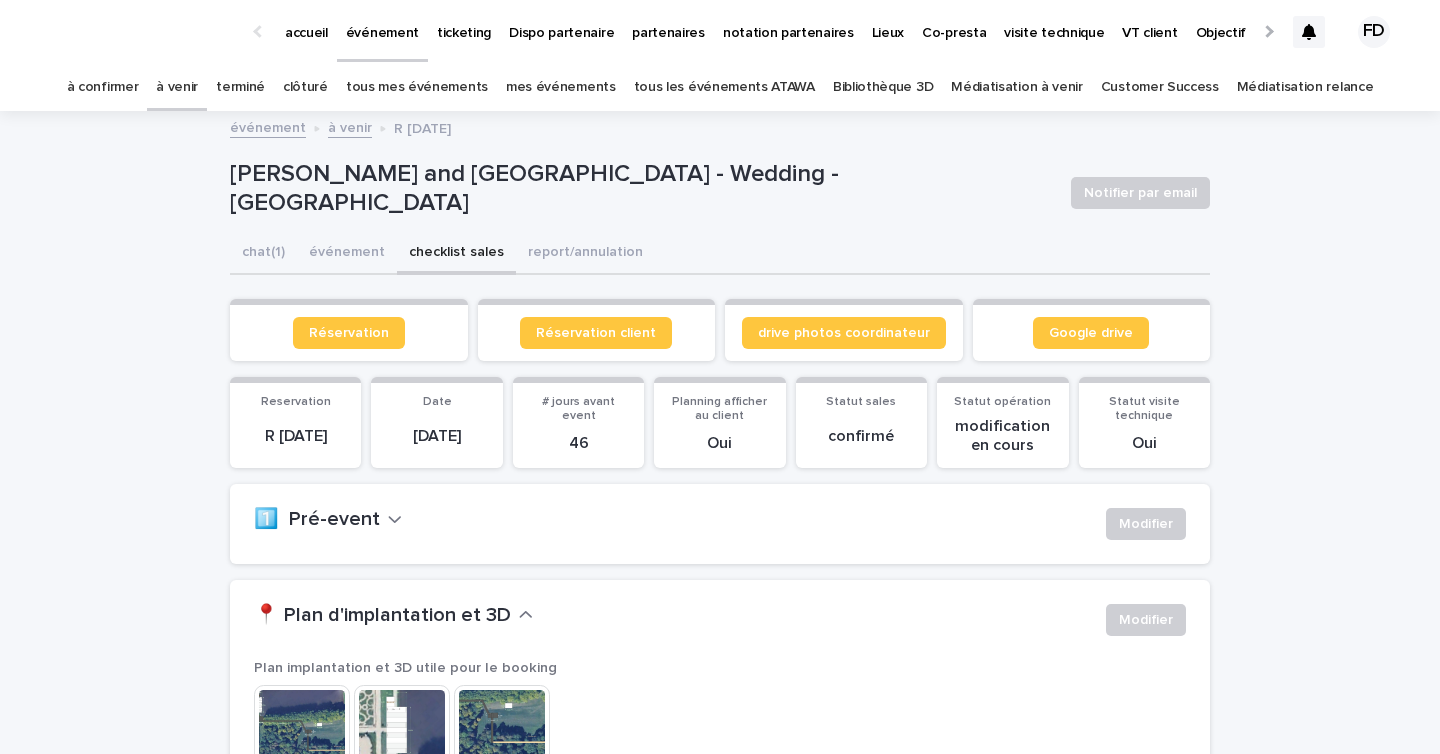 click on "à venir" at bounding box center (177, 87) 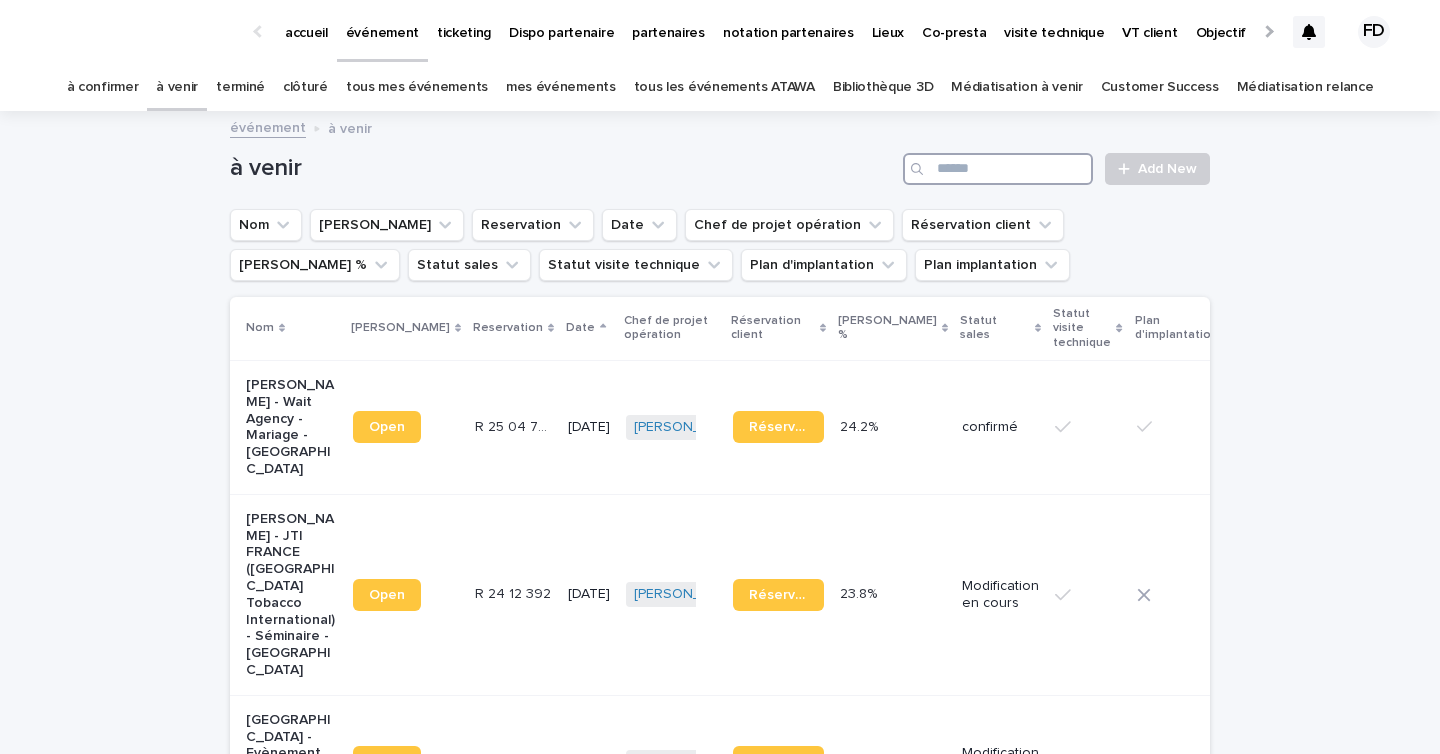 click at bounding box center (998, 169) 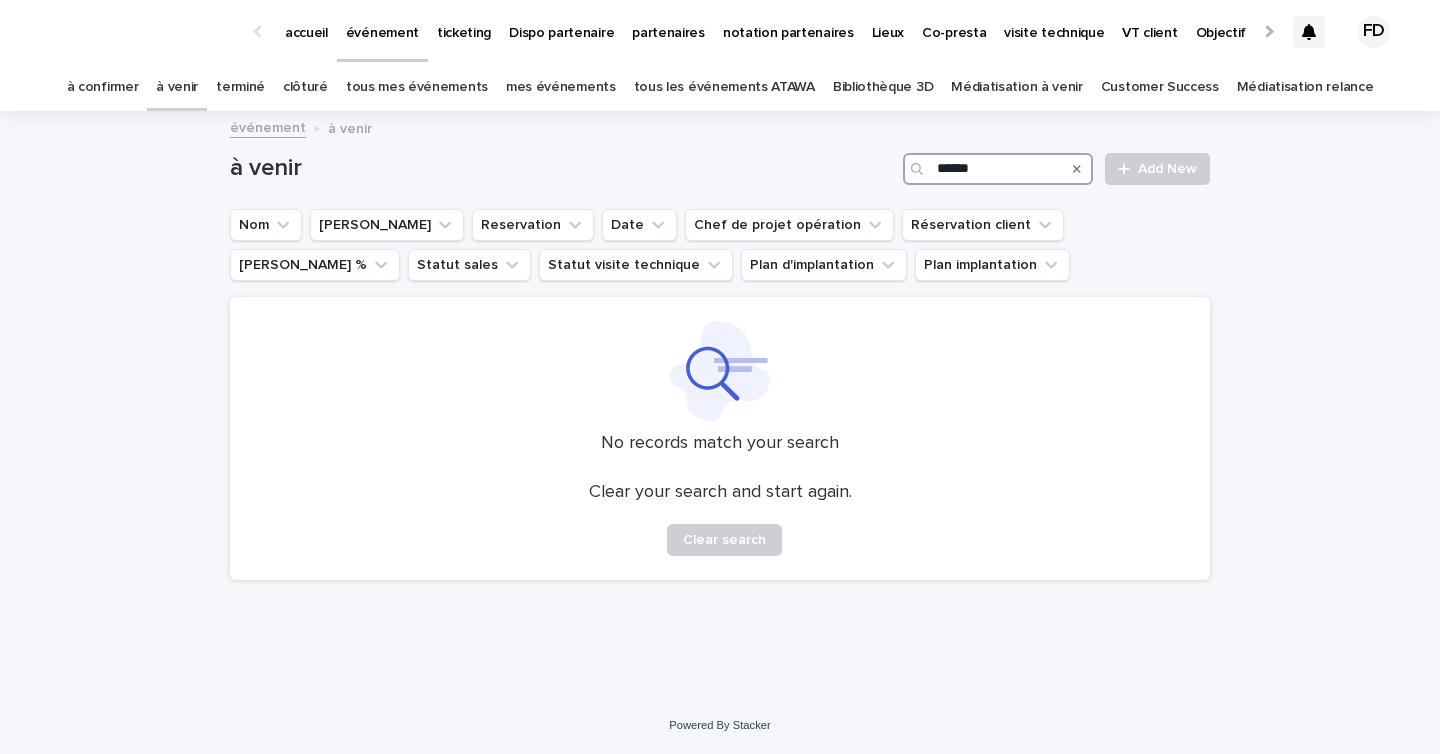 type on "******" 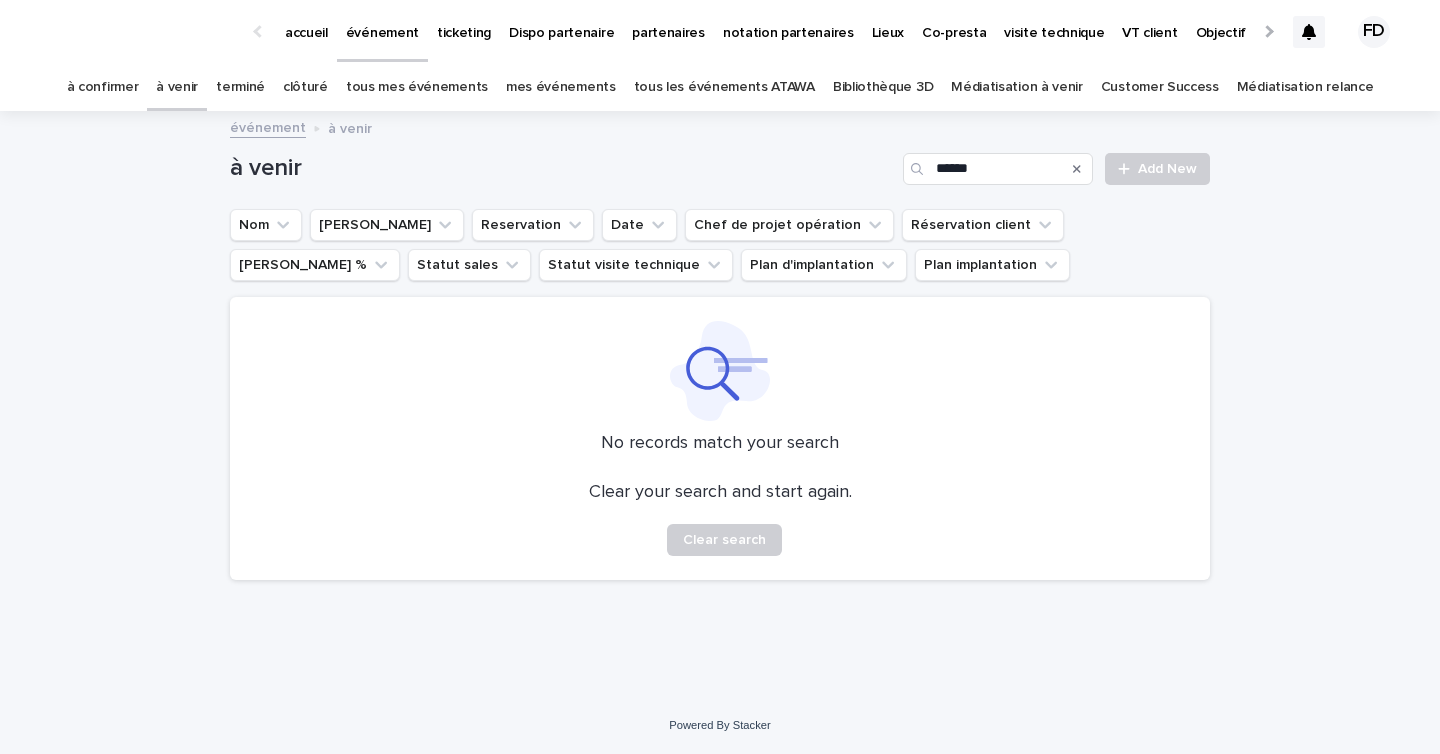 click on "tous les événements ATAWA" at bounding box center [724, 87] 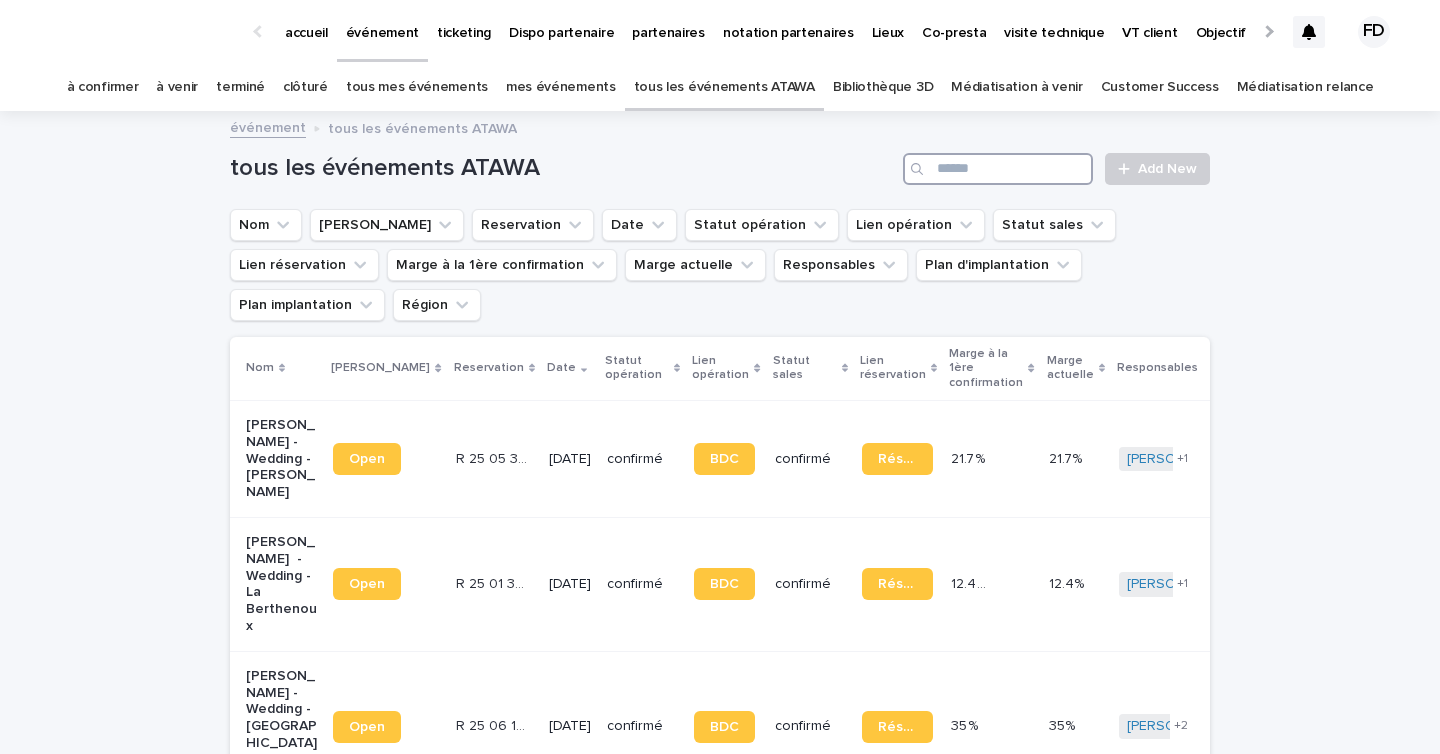 click at bounding box center (998, 169) 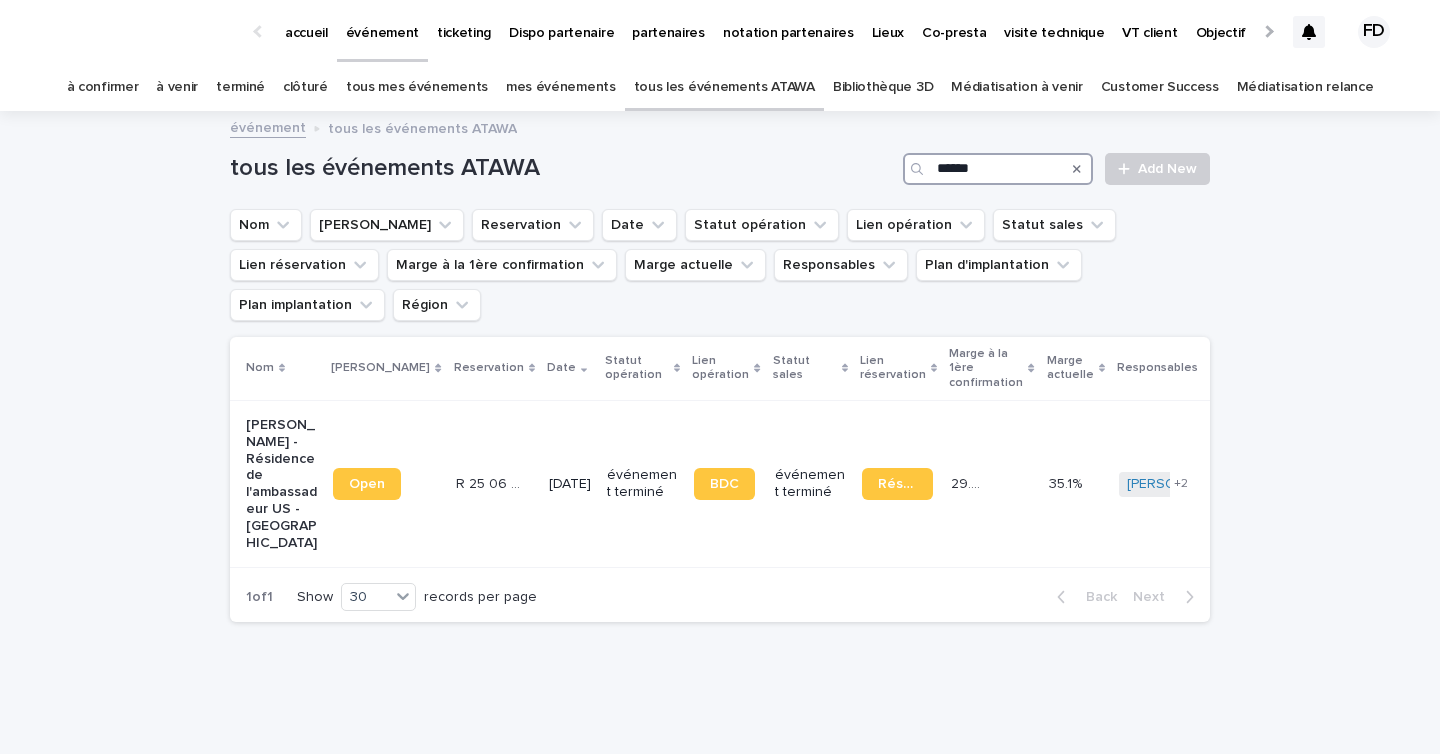 type on "******" 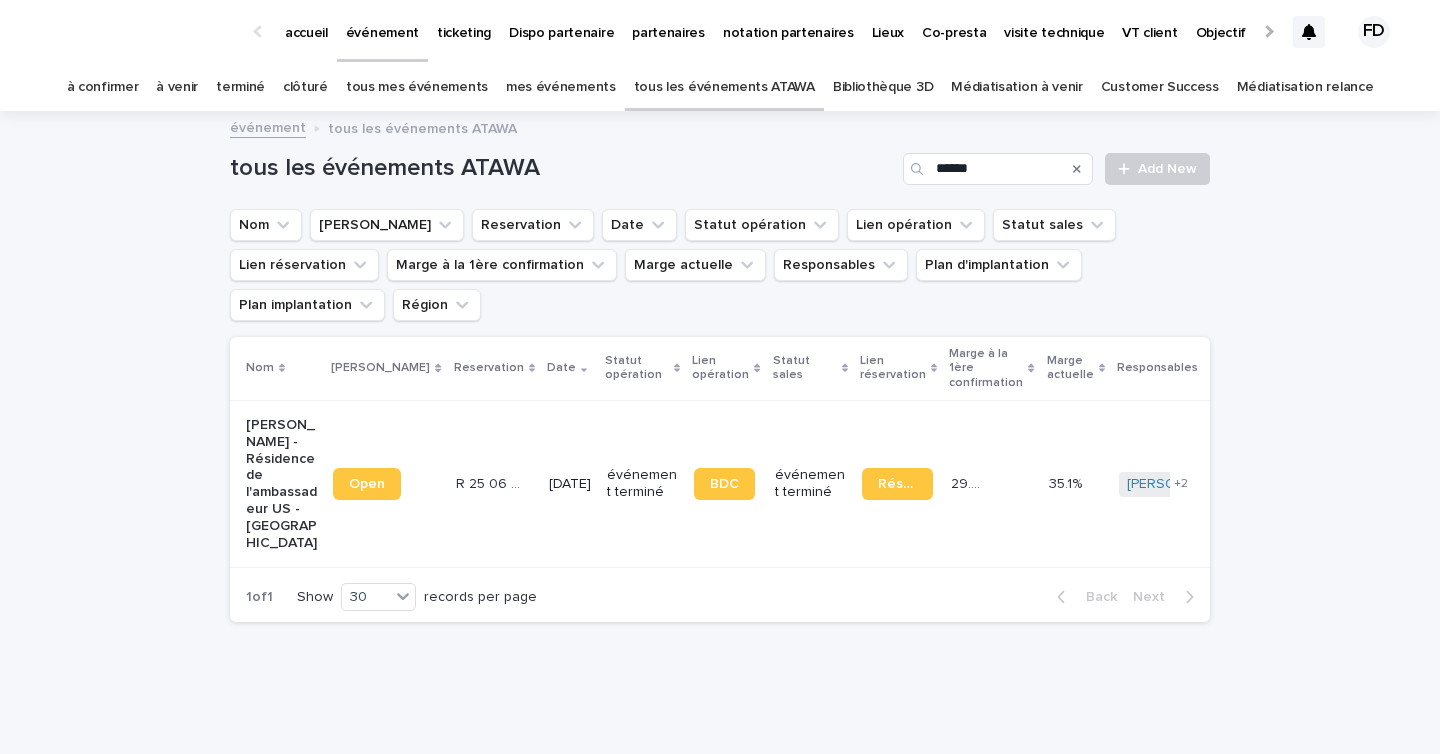 click on "à confirmer" at bounding box center [103, 87] 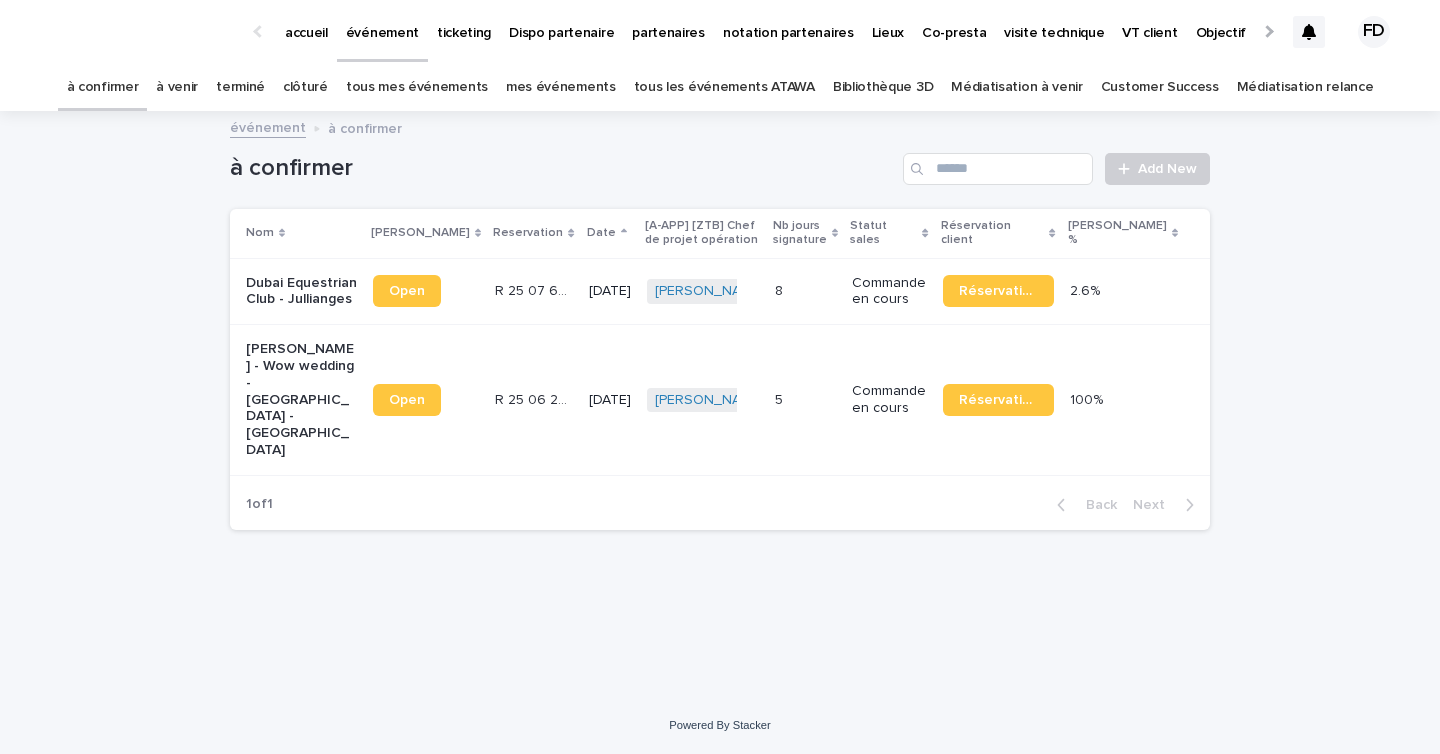 click on "à venir" at bounding box center [177, 87] 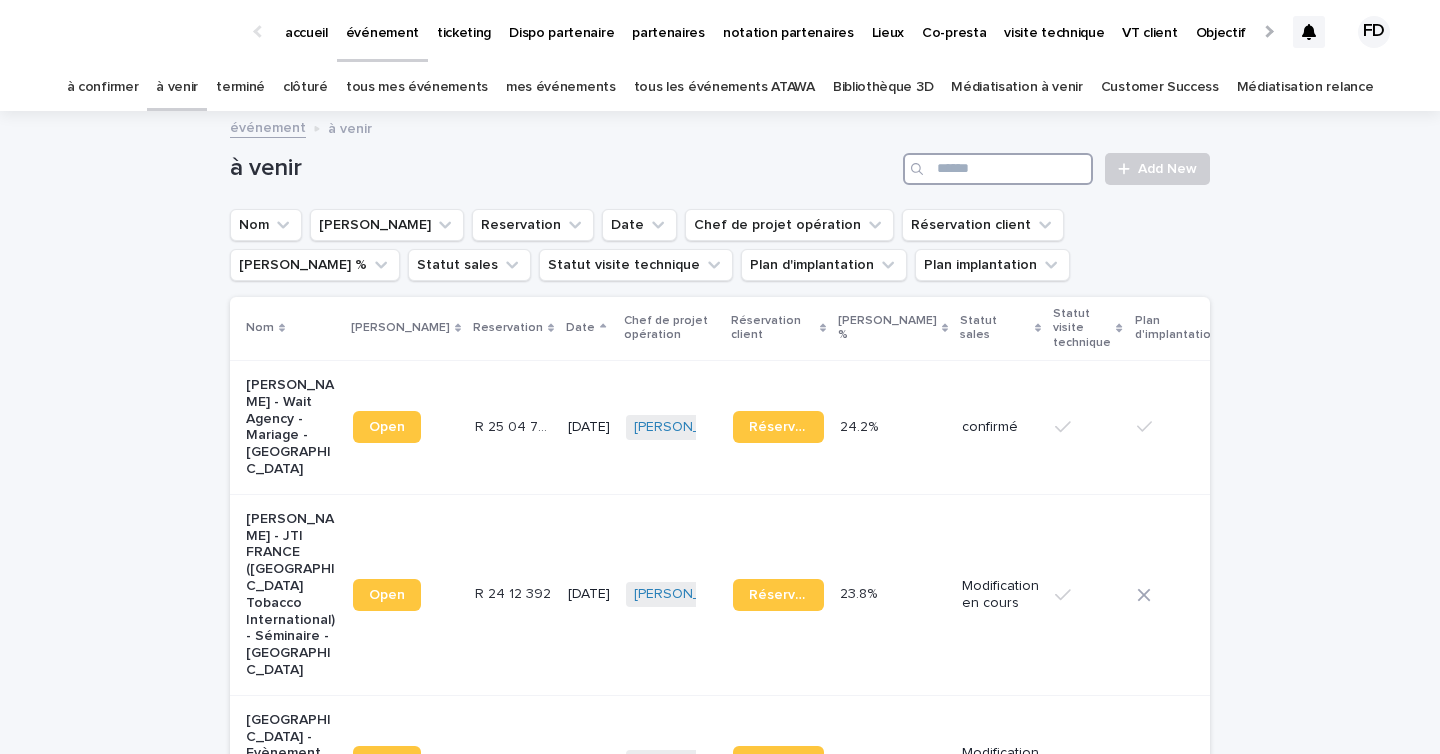 click at bounding box center [998, 169] 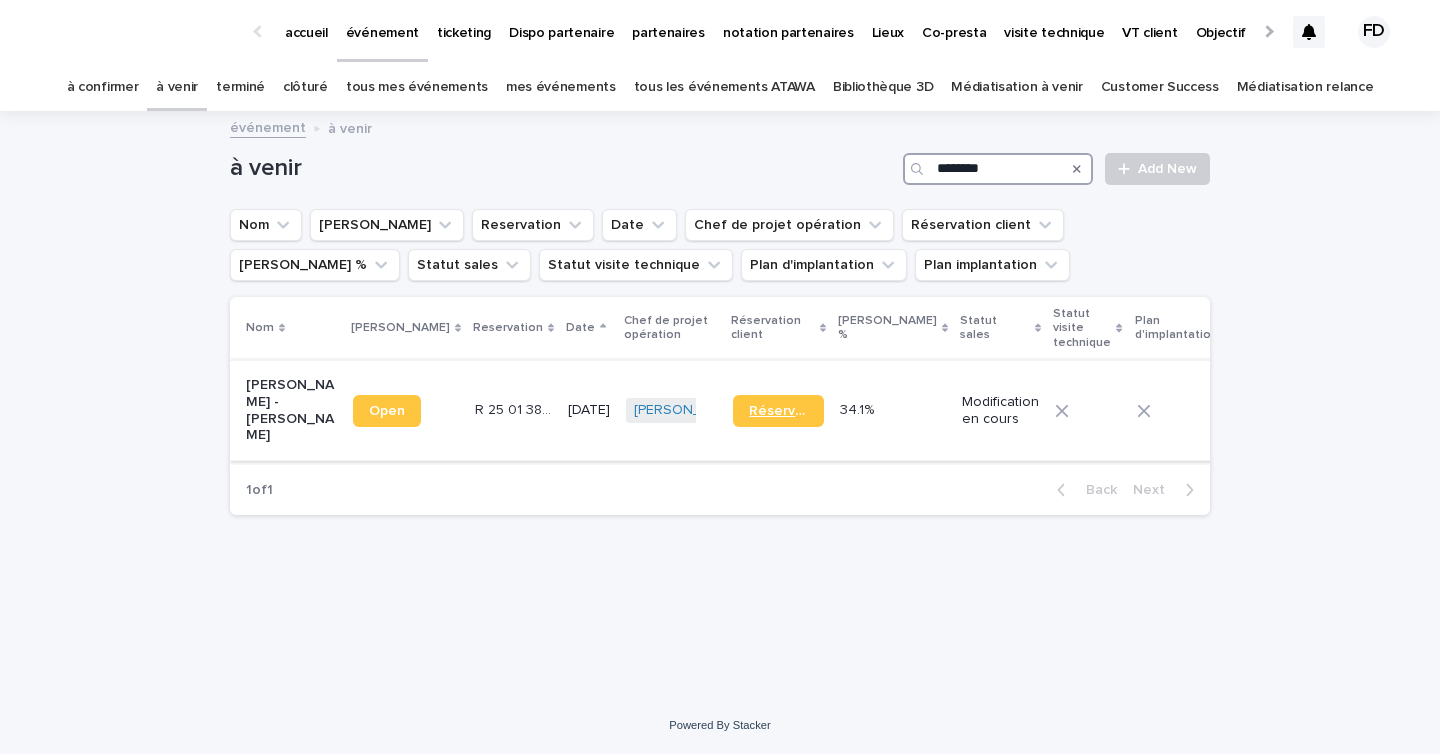 type on "********" 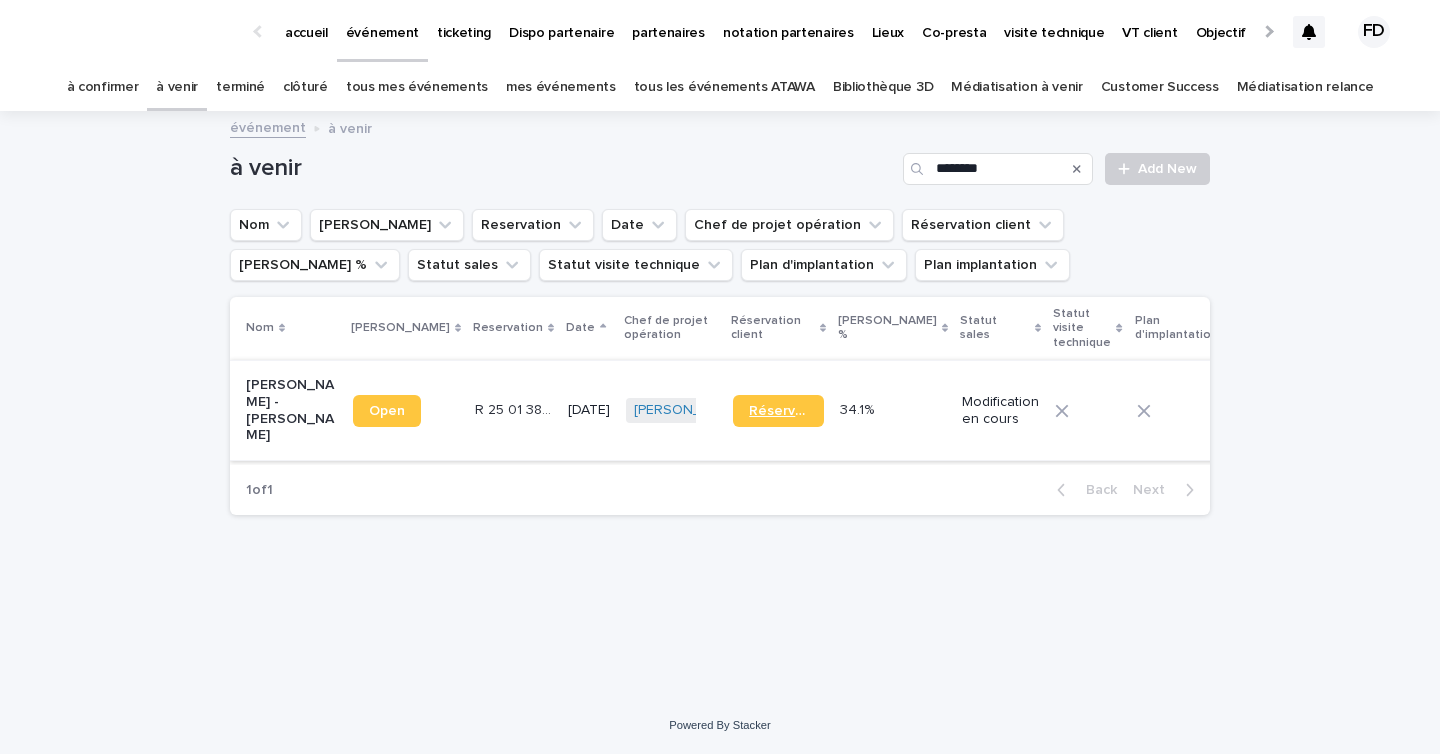 click on "Réservation" at bounding box center (778, 411) 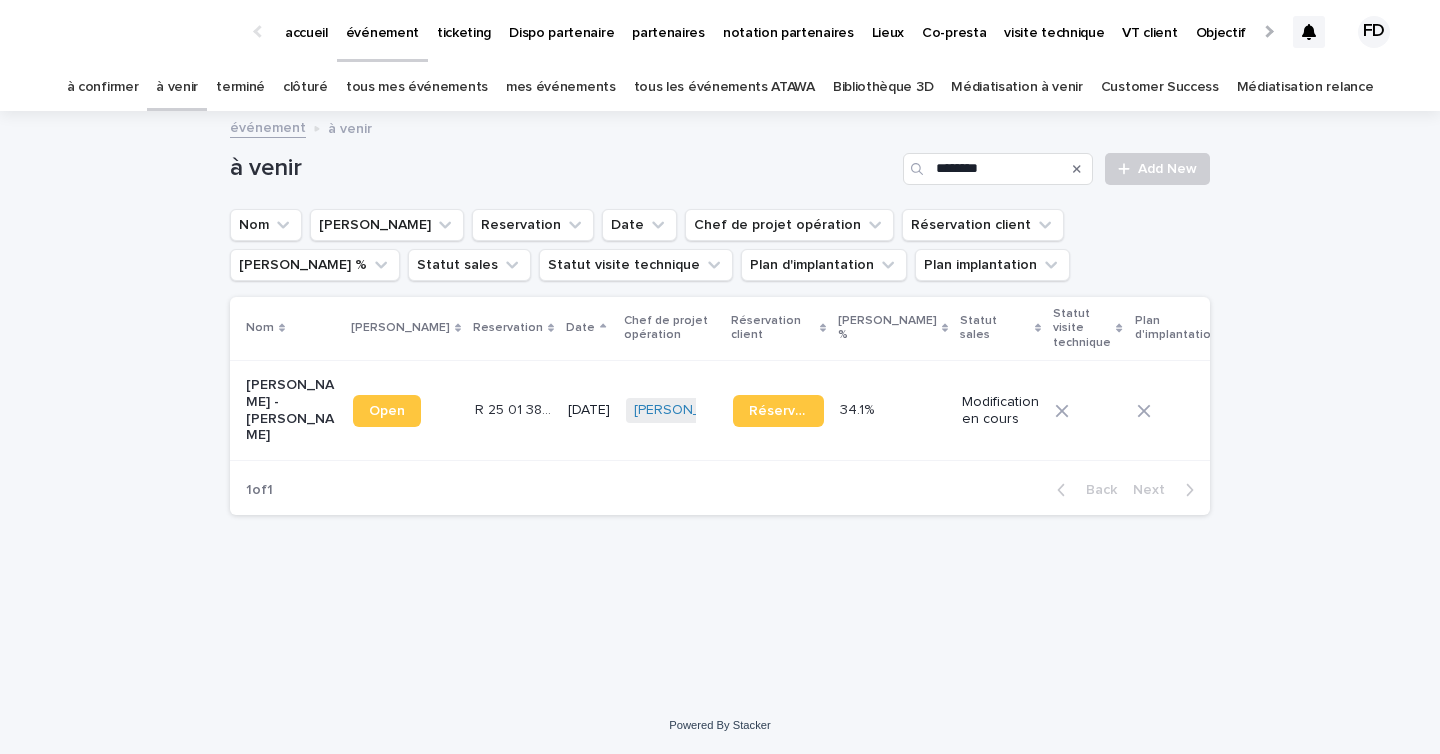 click on "R 25 01 3822 R 25 01 3822" at bounding box center [513, 410] 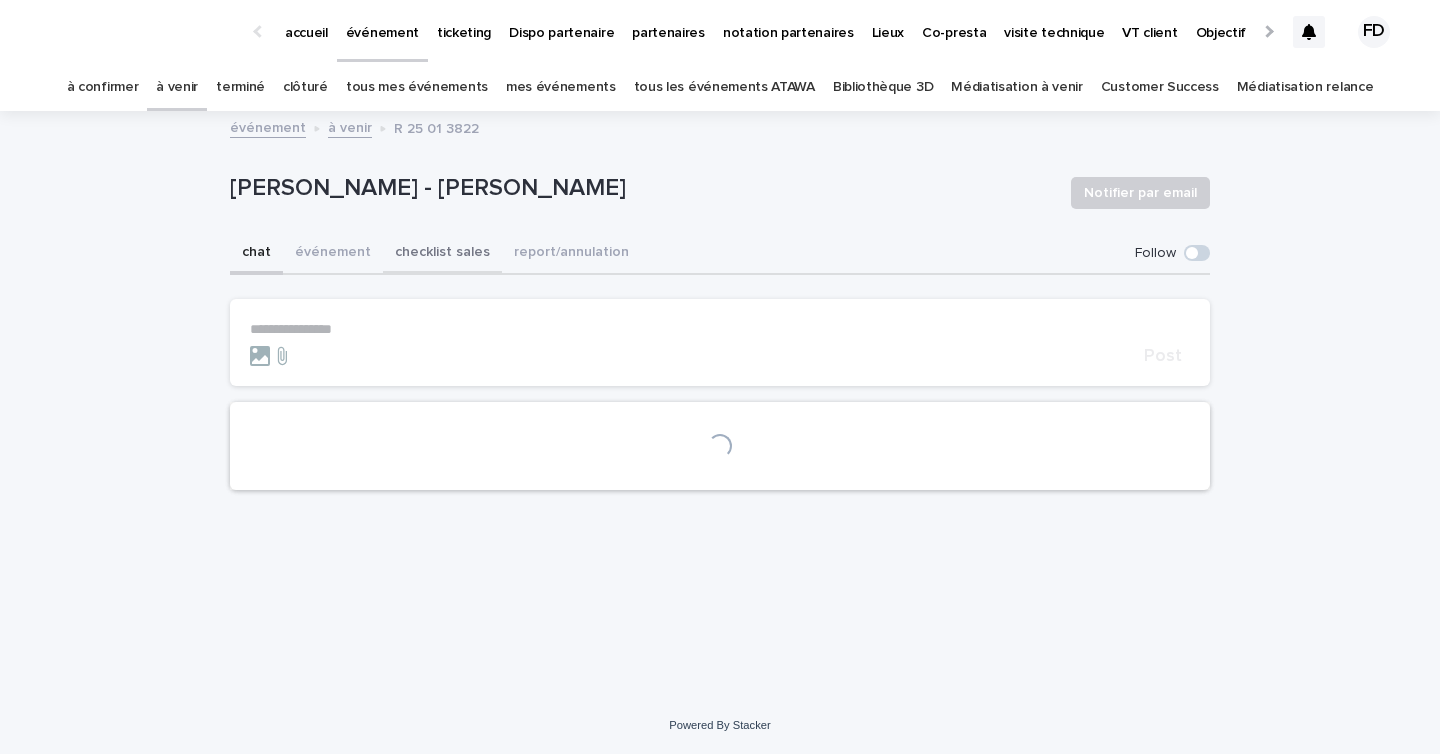 click on "événement" at bounding box center [333, 254] 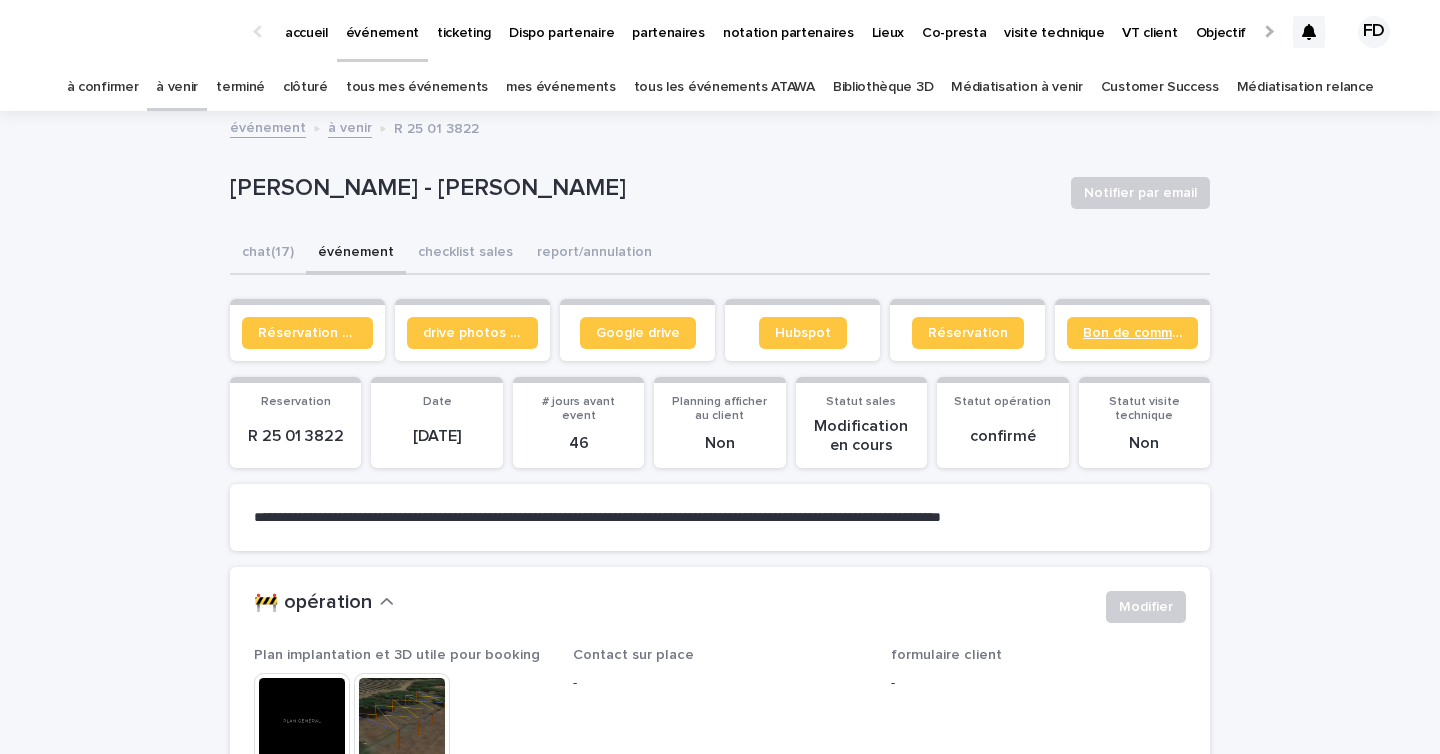 click on "Bon de commande" at bounding box center (1132, 333) 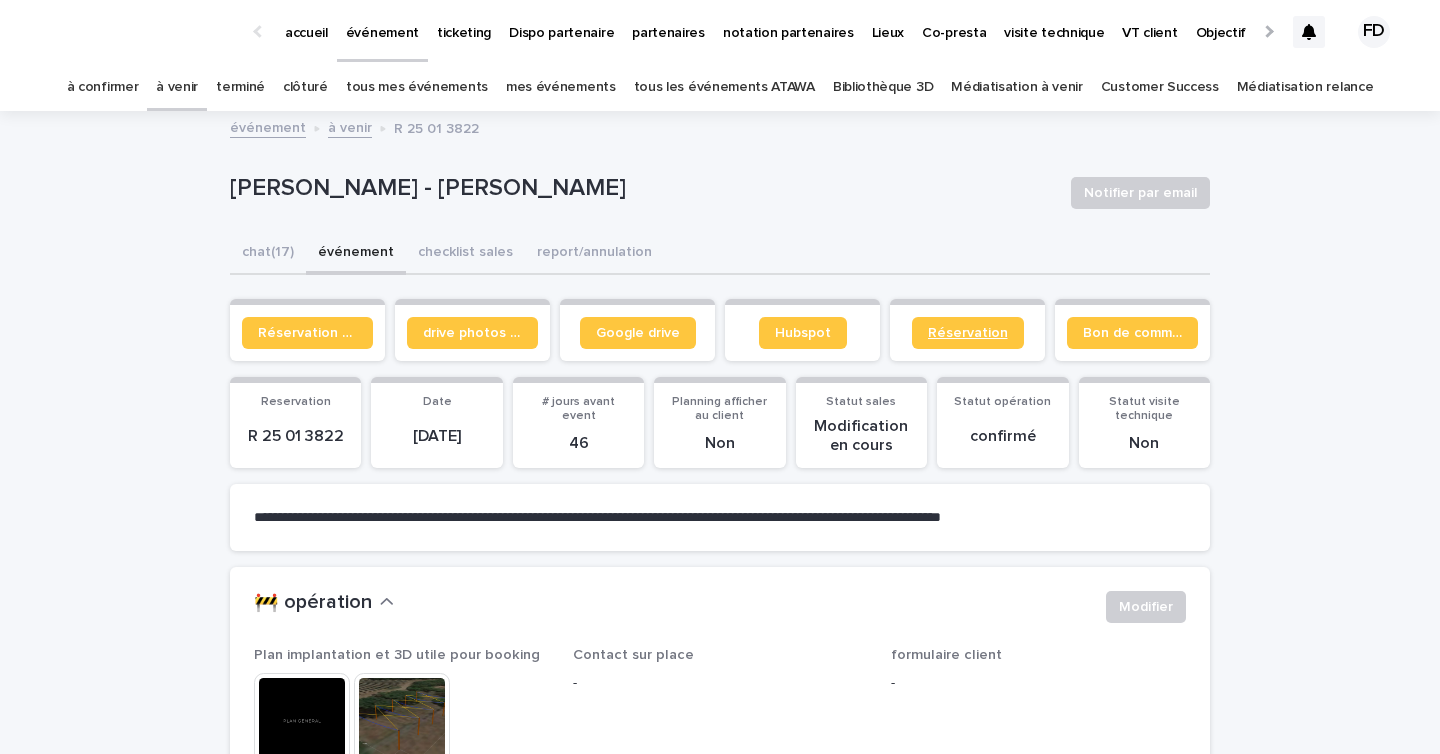 click on "Réservation" at bounding box center [968, 333] 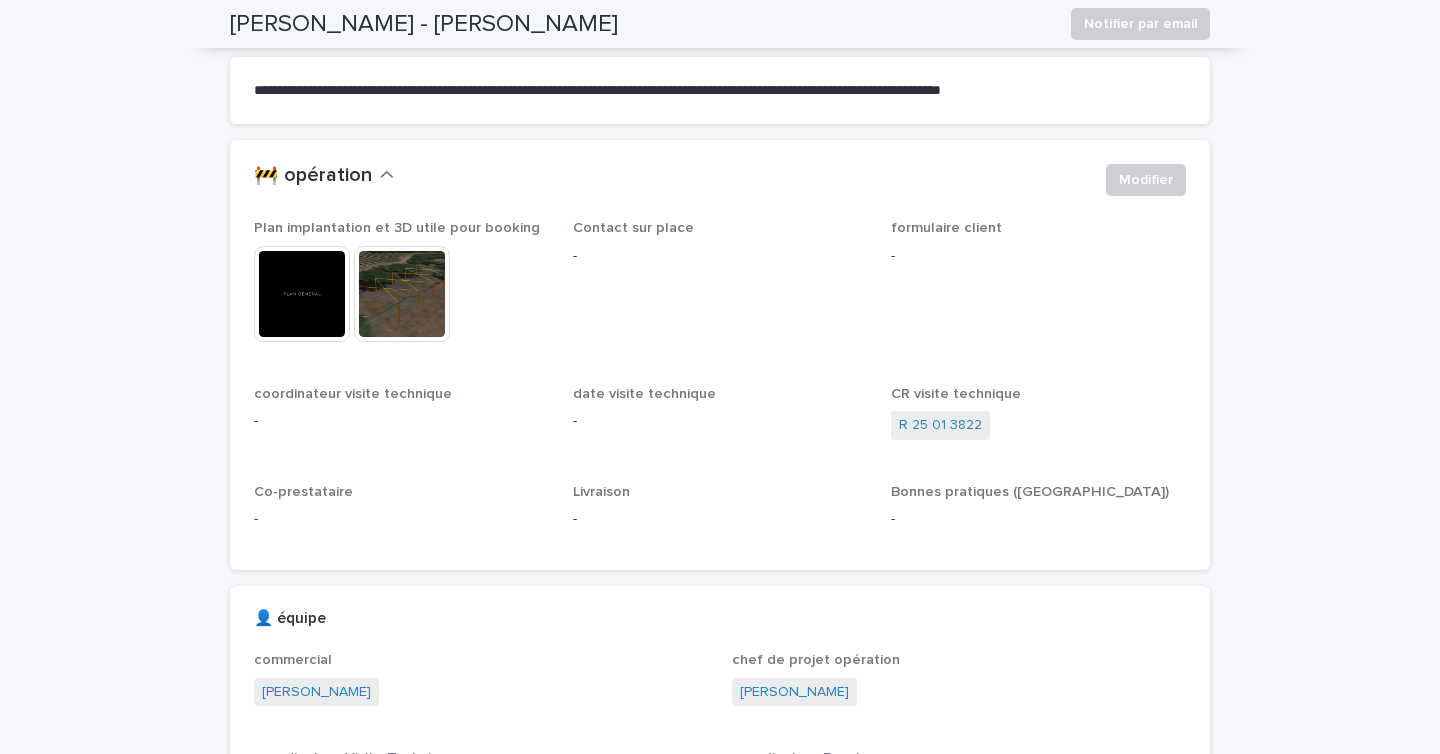 scroll, scrollTop: 325, scrollLeft: 0, axis: vertical 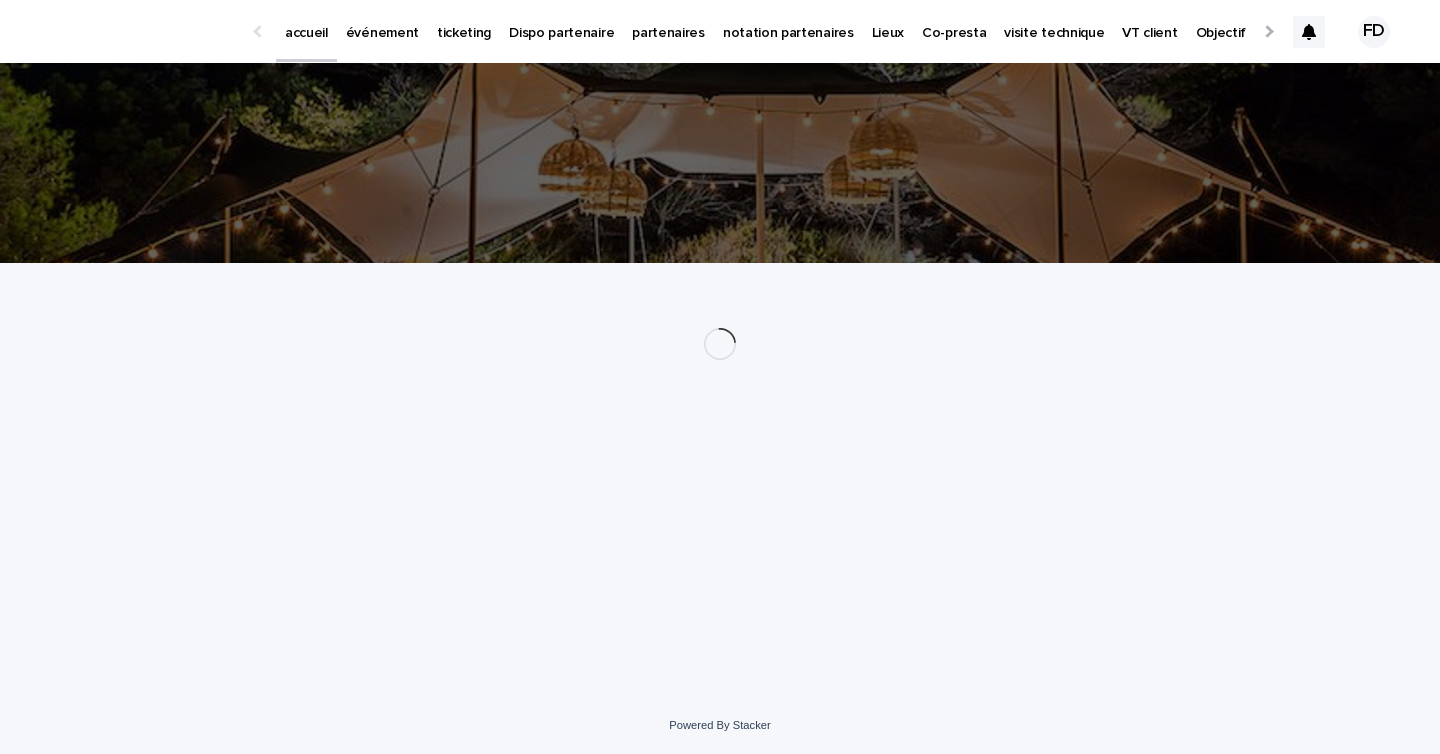click on "événement" at bounding box center (382, 31) 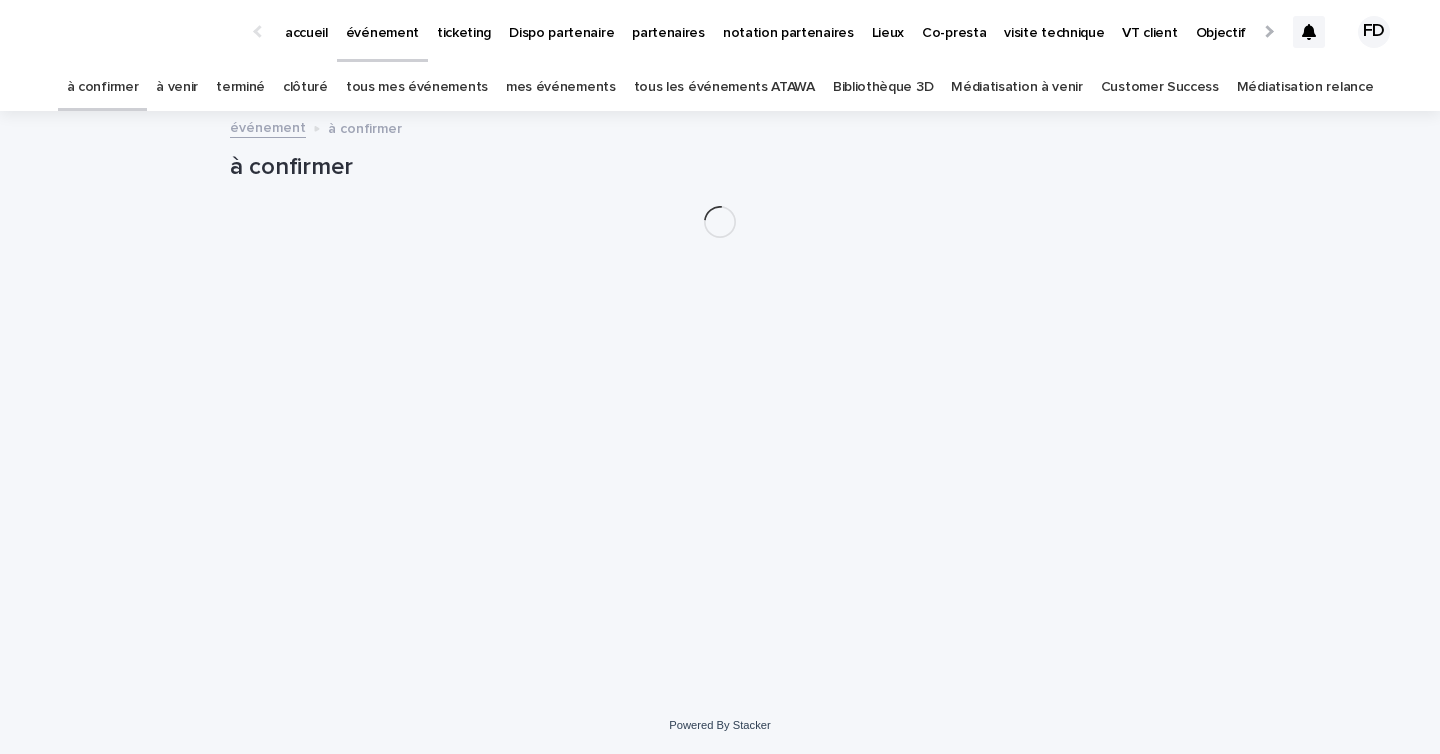click on "tous les événements ATAWA" at bounding box center (724, 87) 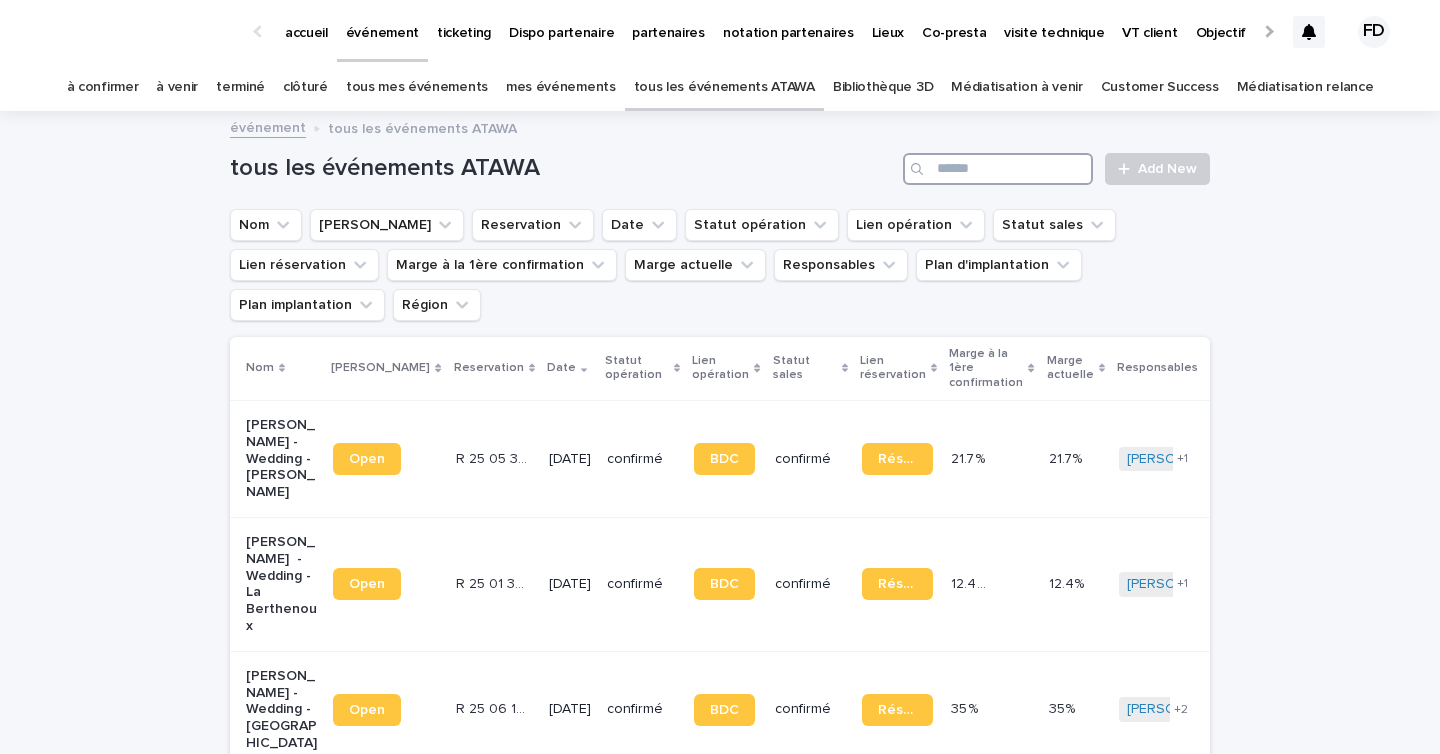 click at bounding box center [998, 169] 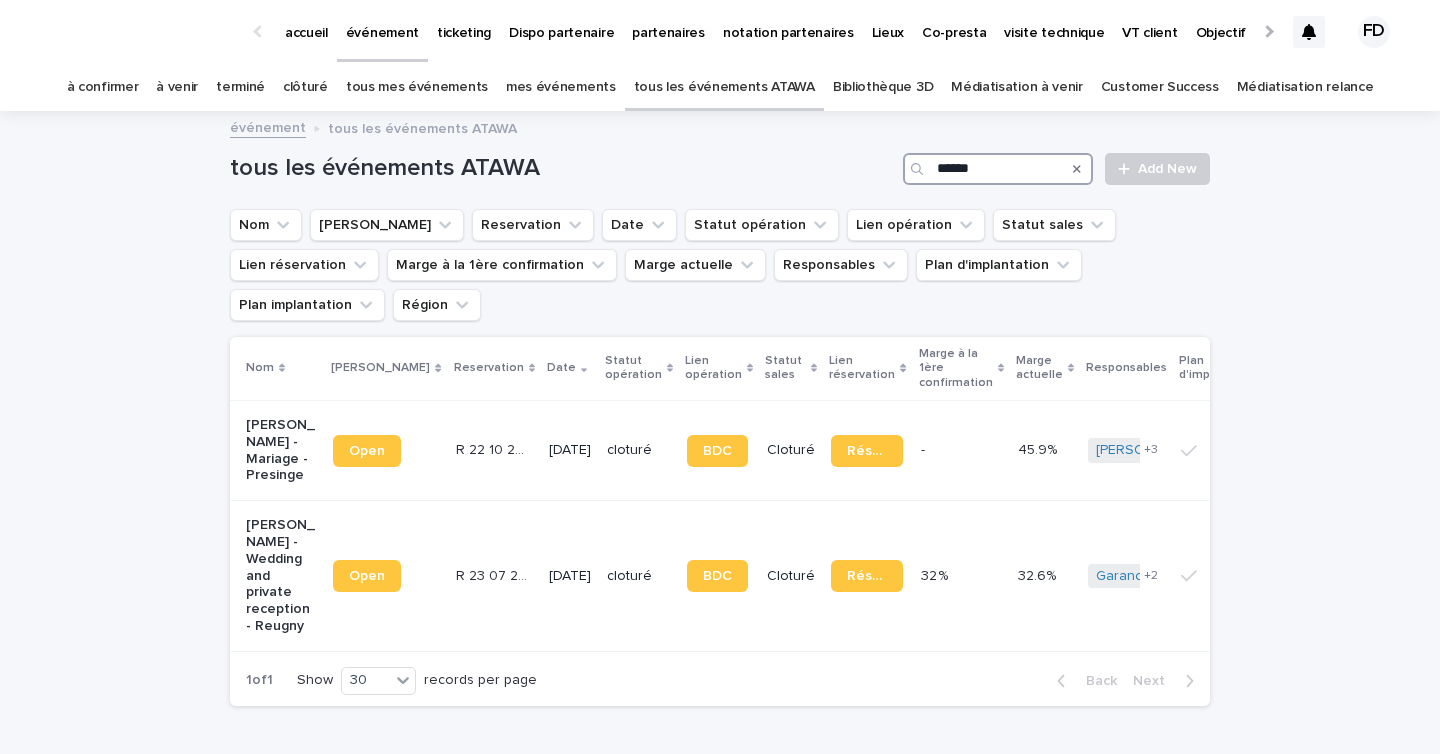 click on "******" at bounding box center (998, 169) 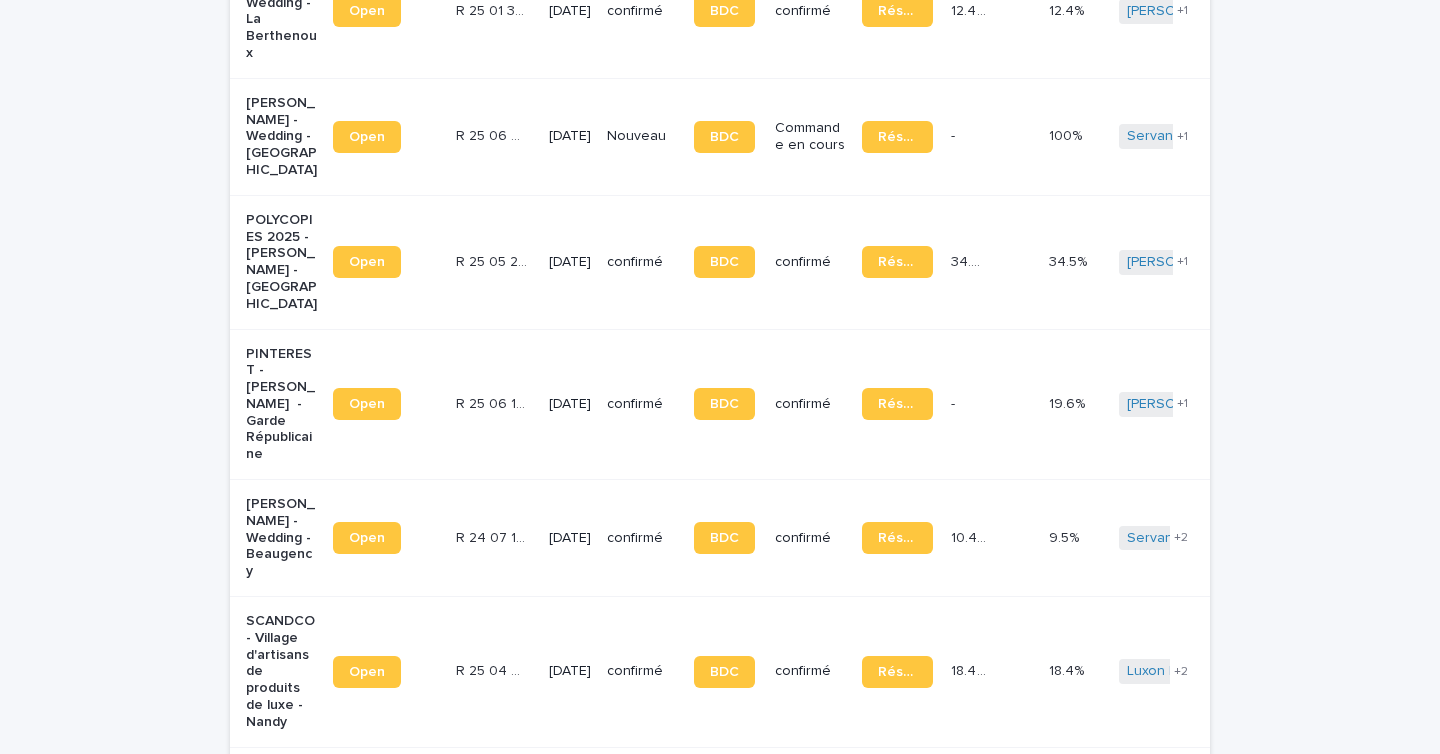 scroll, scrollTop: 162, scrollLeft: 0, axis: vertical 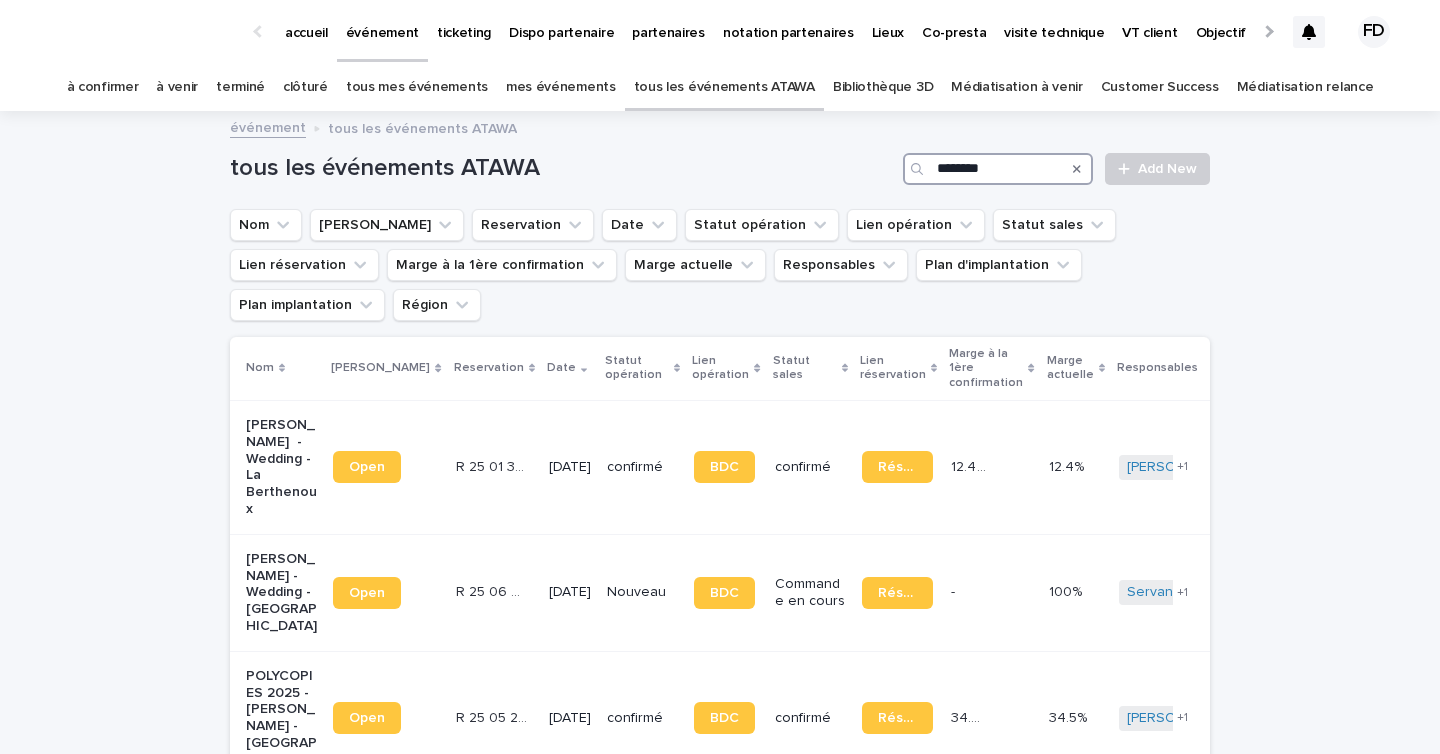 click on "********" at bounding box center (998, 169) 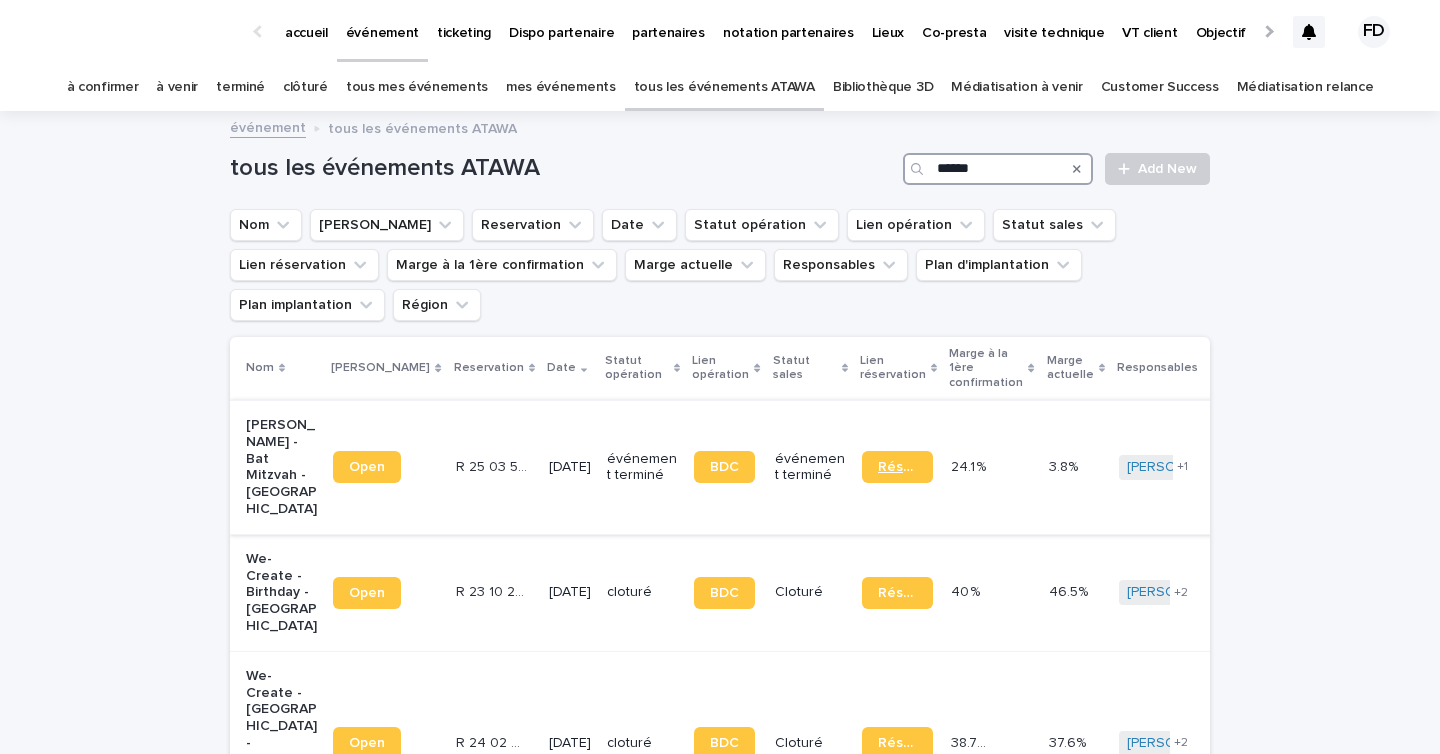 type on "******" 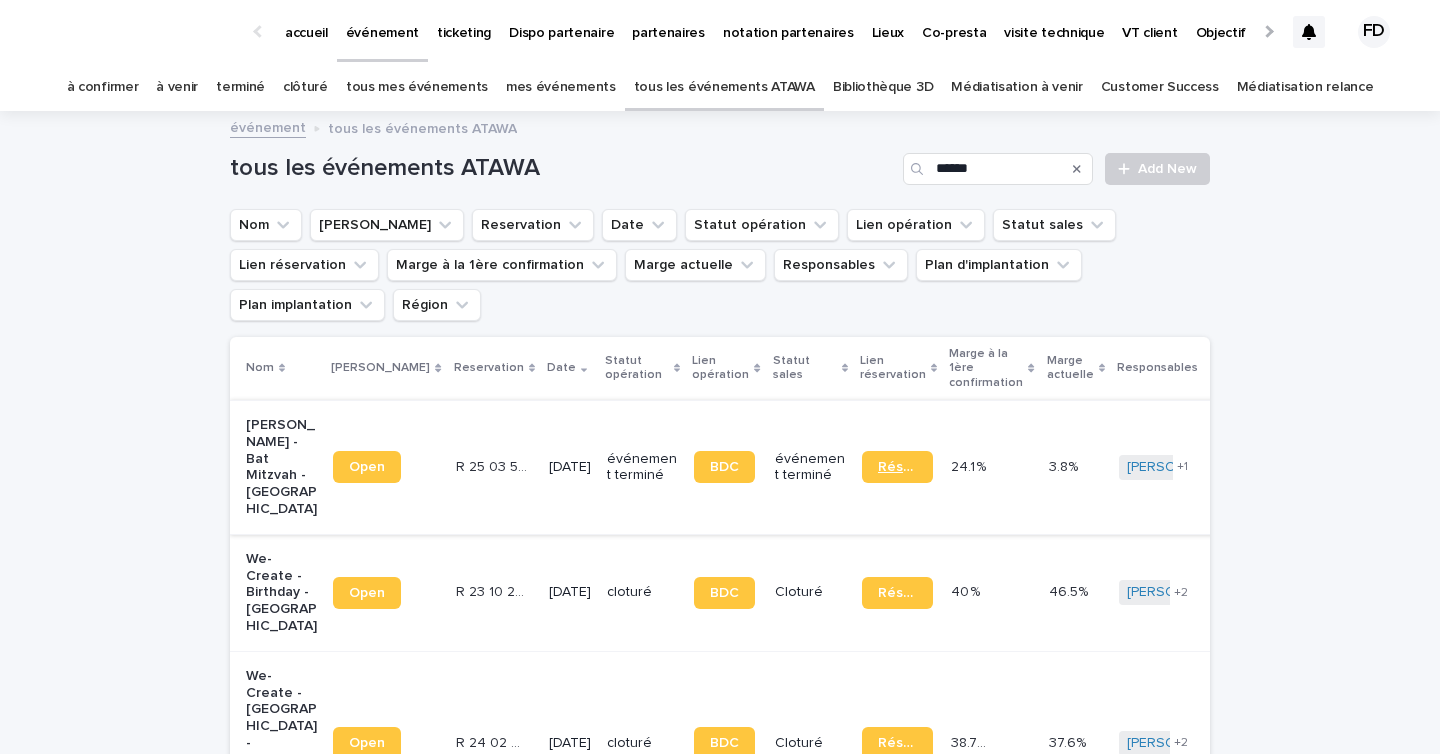 click on "Réservation" at bounding box center [897, 467] 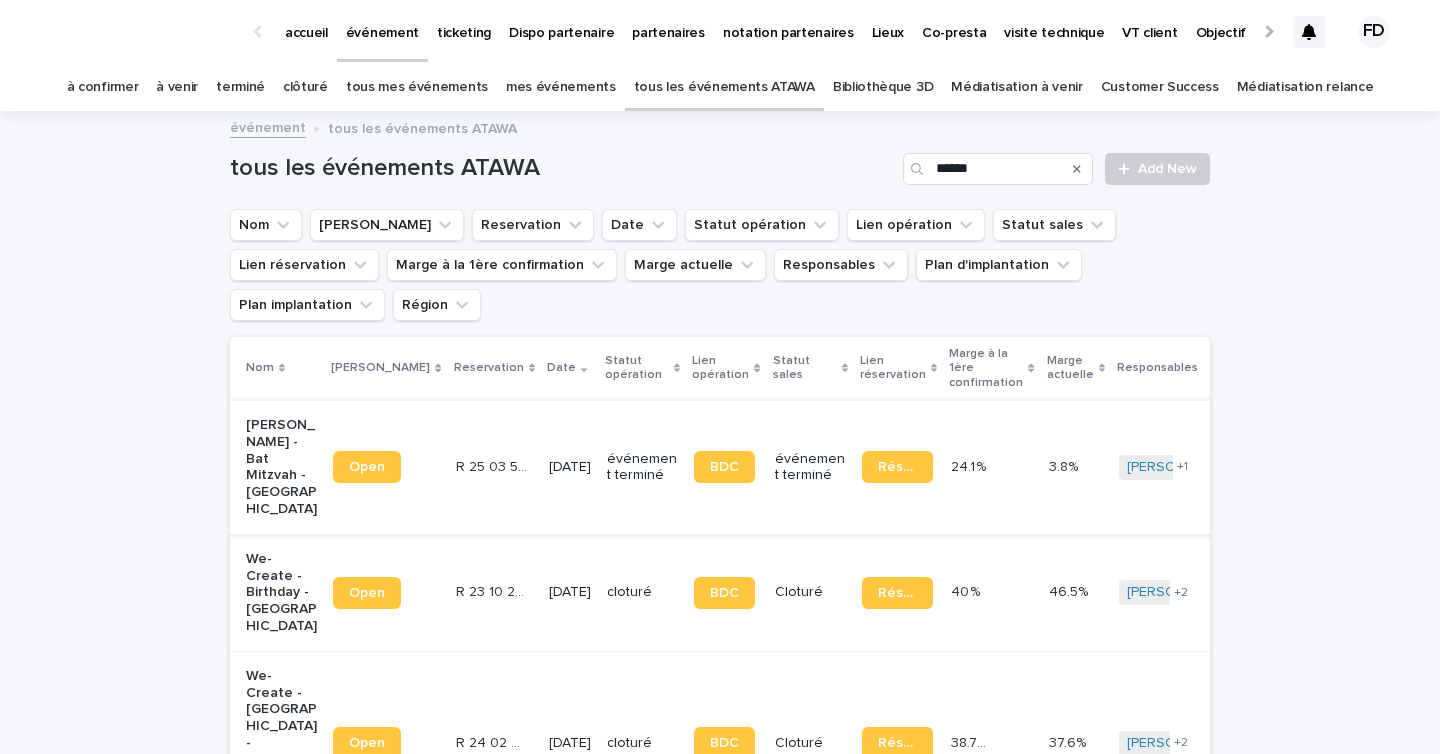 click on "à venir" at bounding box center (177, 87) 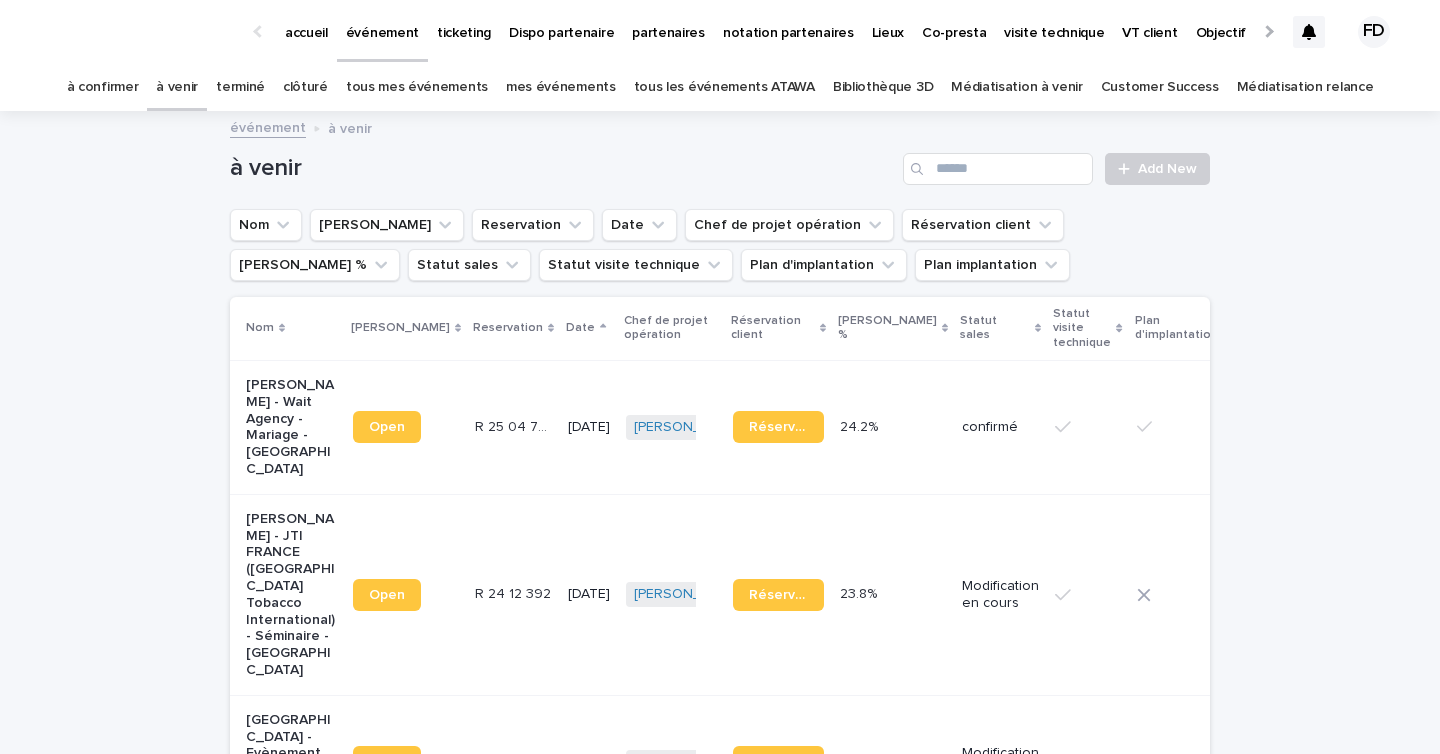 click on "à confirmer" at bounding box center (103, 87) 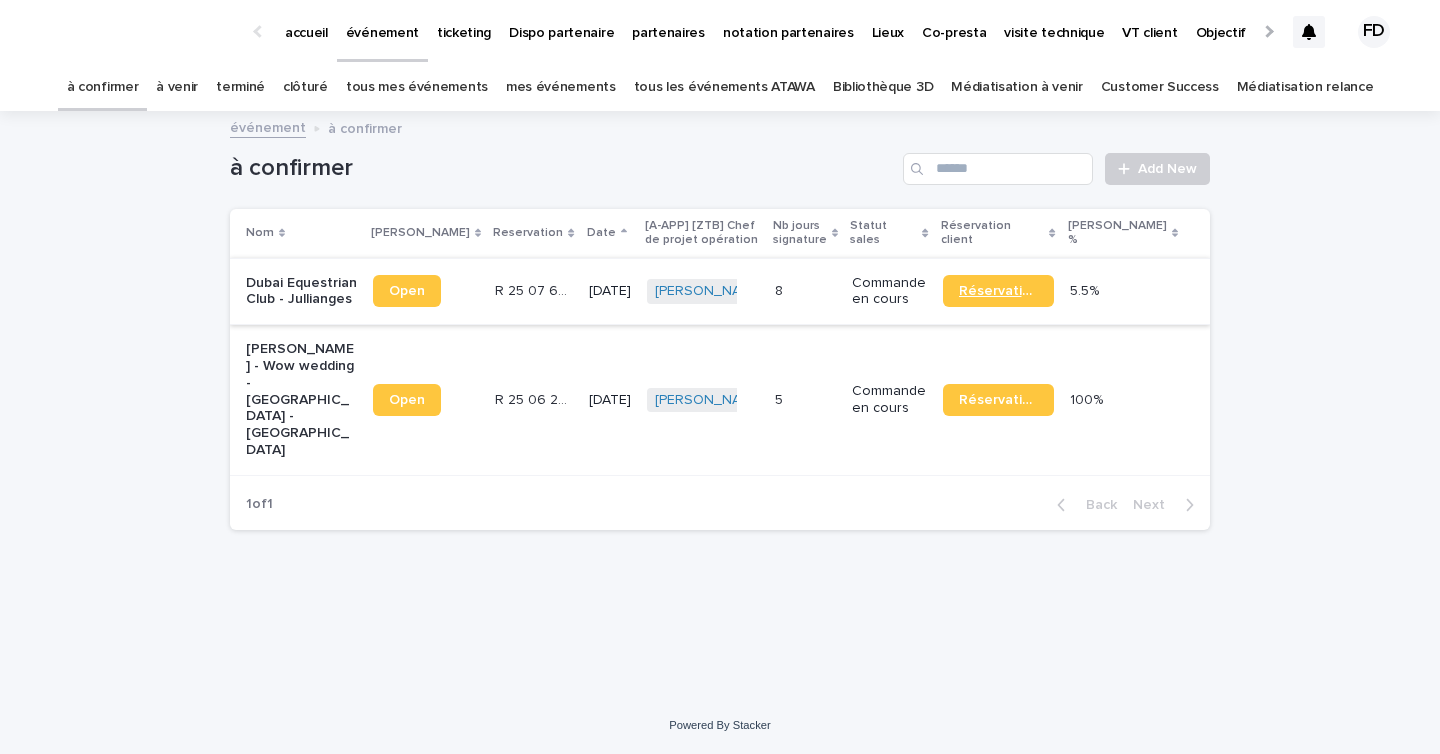 click on "Réservation" at bounding box center (998, 291) 